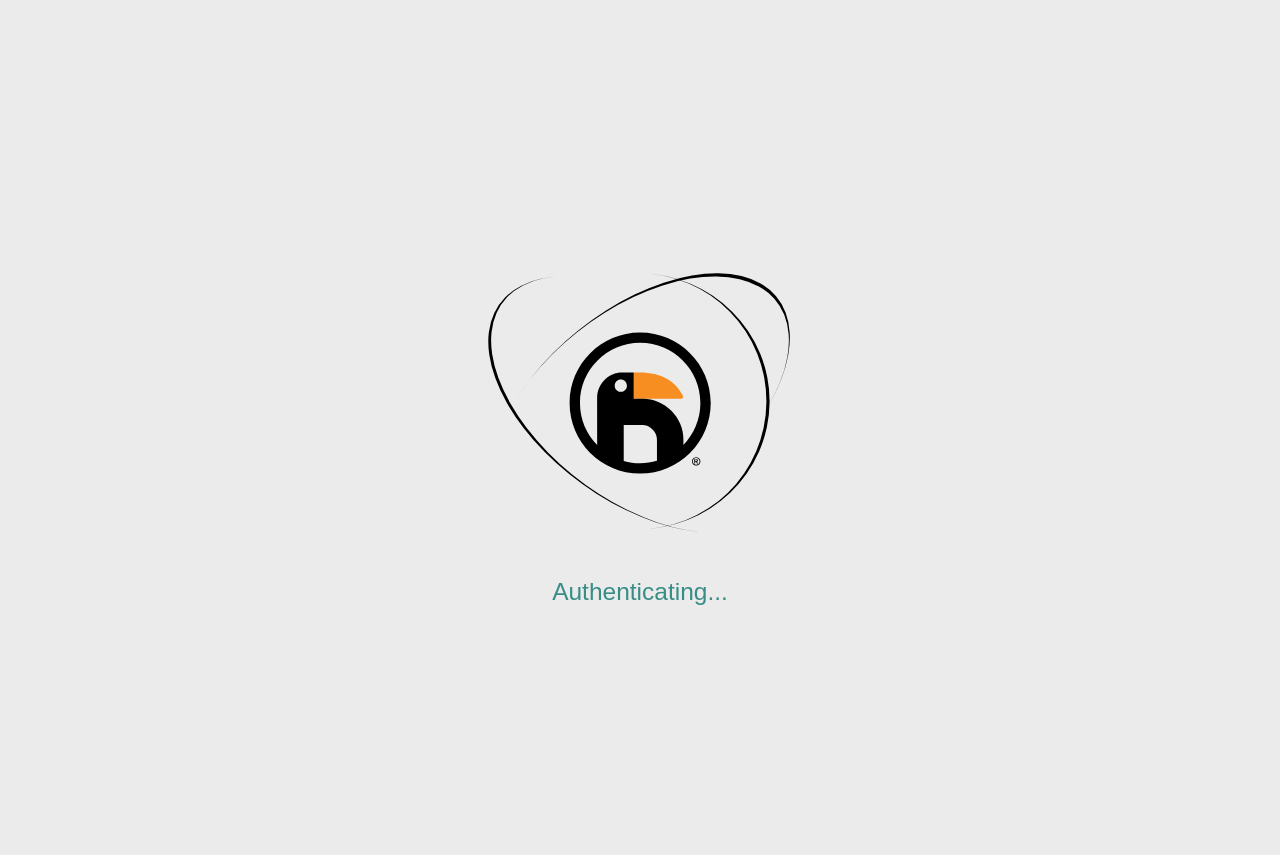 scroll, scrollTop: 0, scrollLeft: 0, axis: both 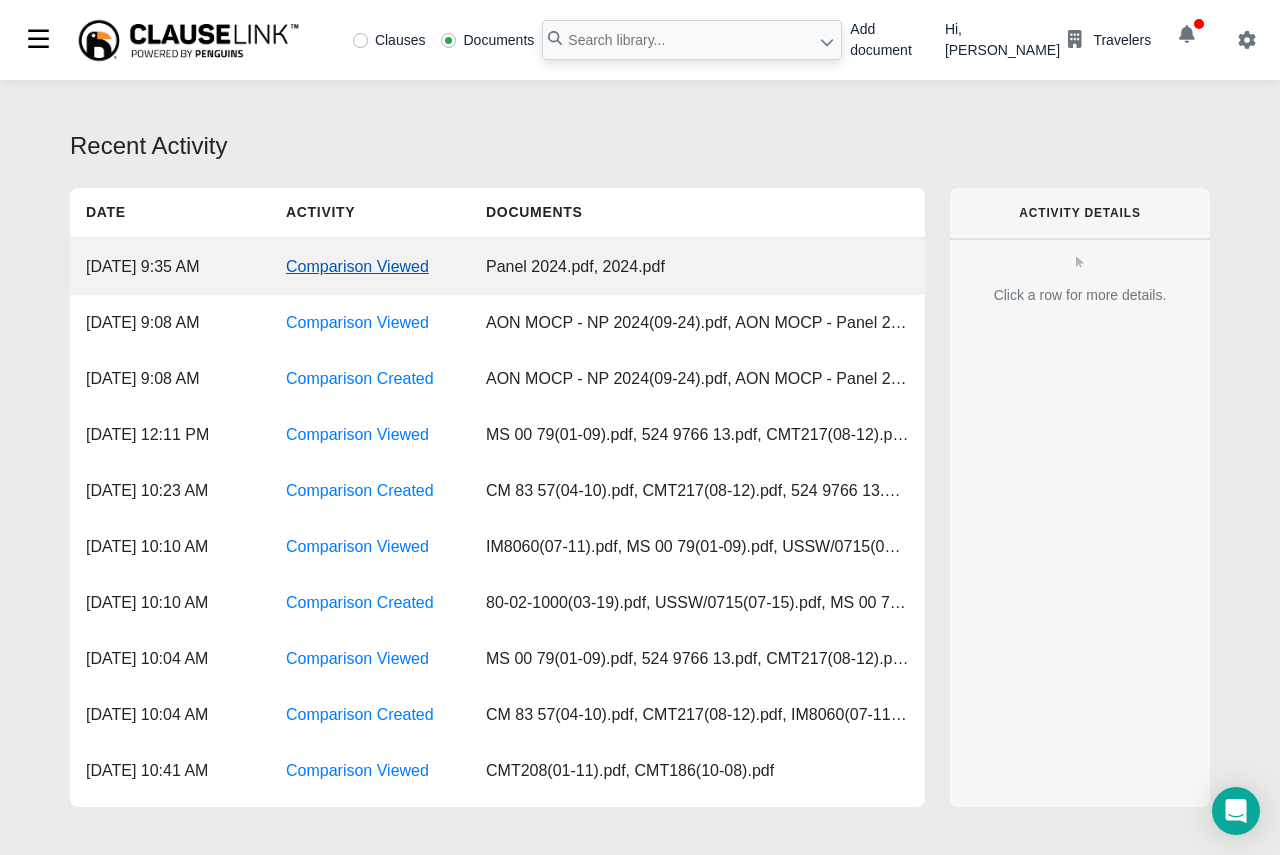 click on "Comparison Viewed" at bounding box center [357, 266] 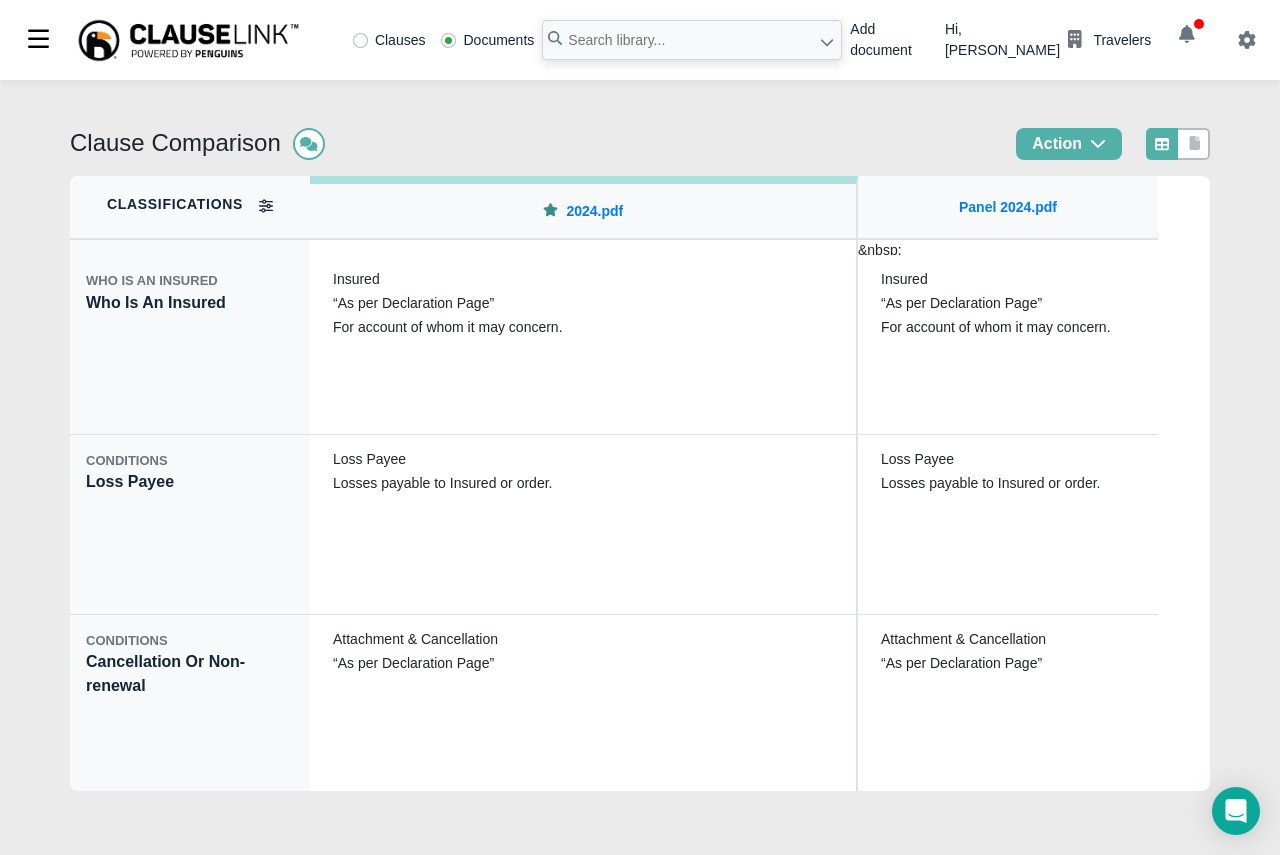 drag, startPoint x: 855, startPoint y: 218, endPoint x: 804, endPoint y: 218, distance: 51 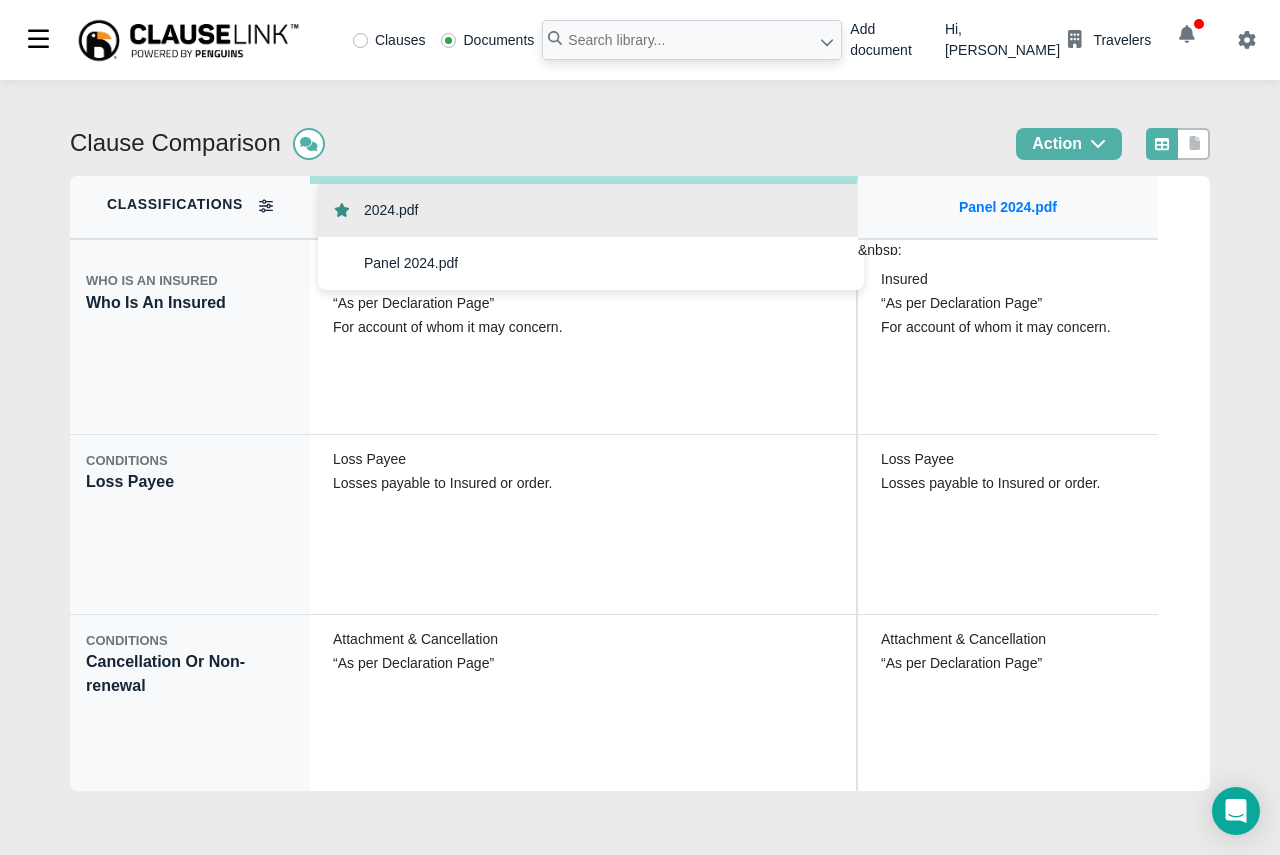 click on "Clause Comparison Action" at bounding box center [640, 152] 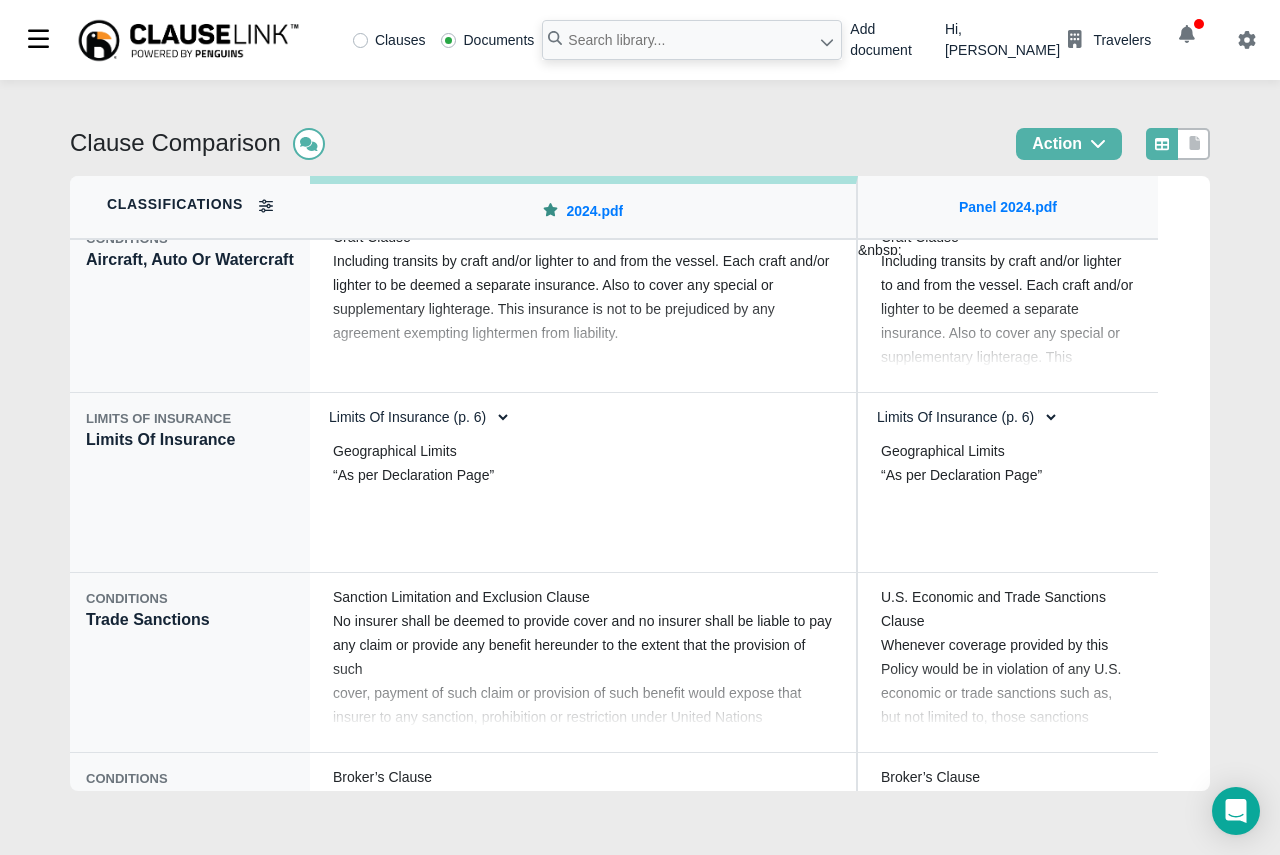 scroll, scrollTop: 2, scrollLeft: 0, axis: vertical 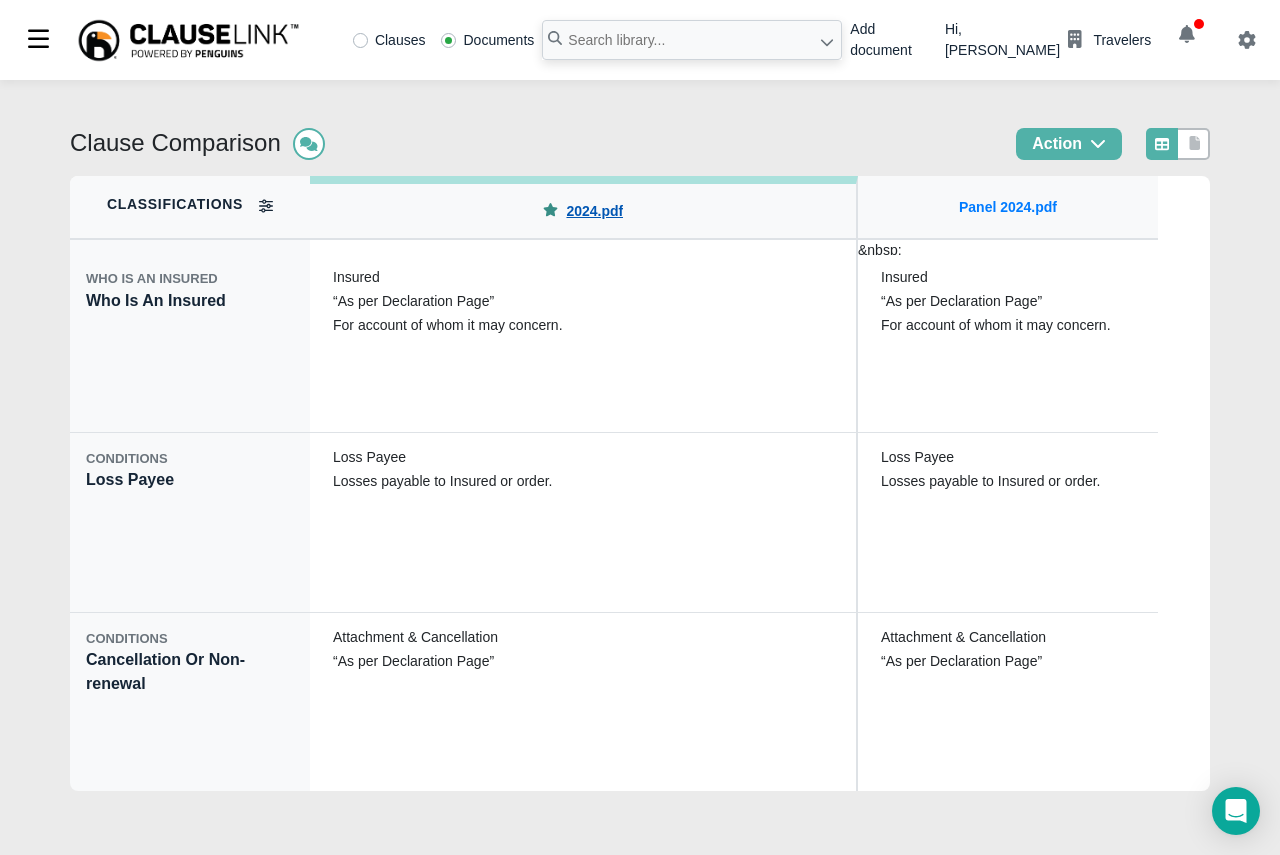 click on "2024.pdf" at bounding box center (594, 211) 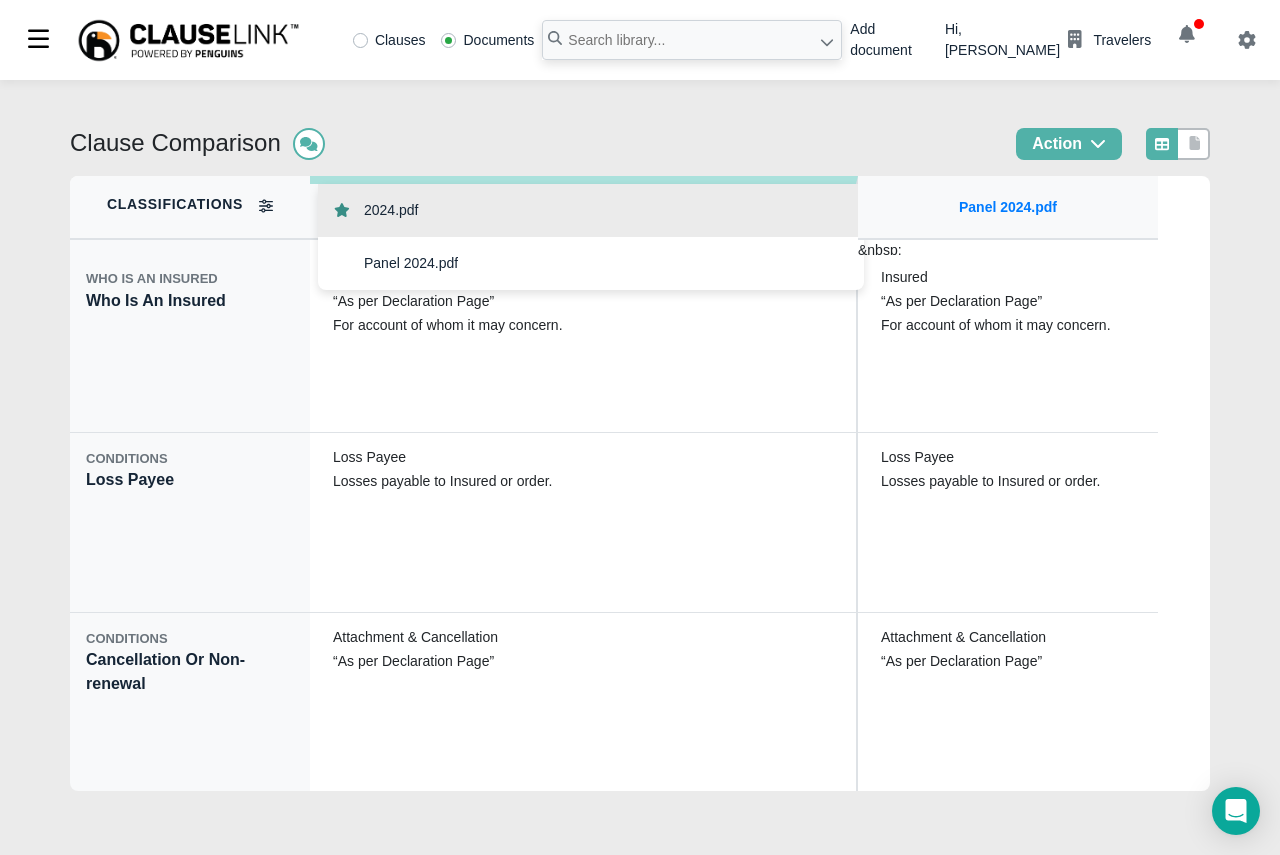 click on "Panel 2024.pdf" at bounding box center [1008, 208] 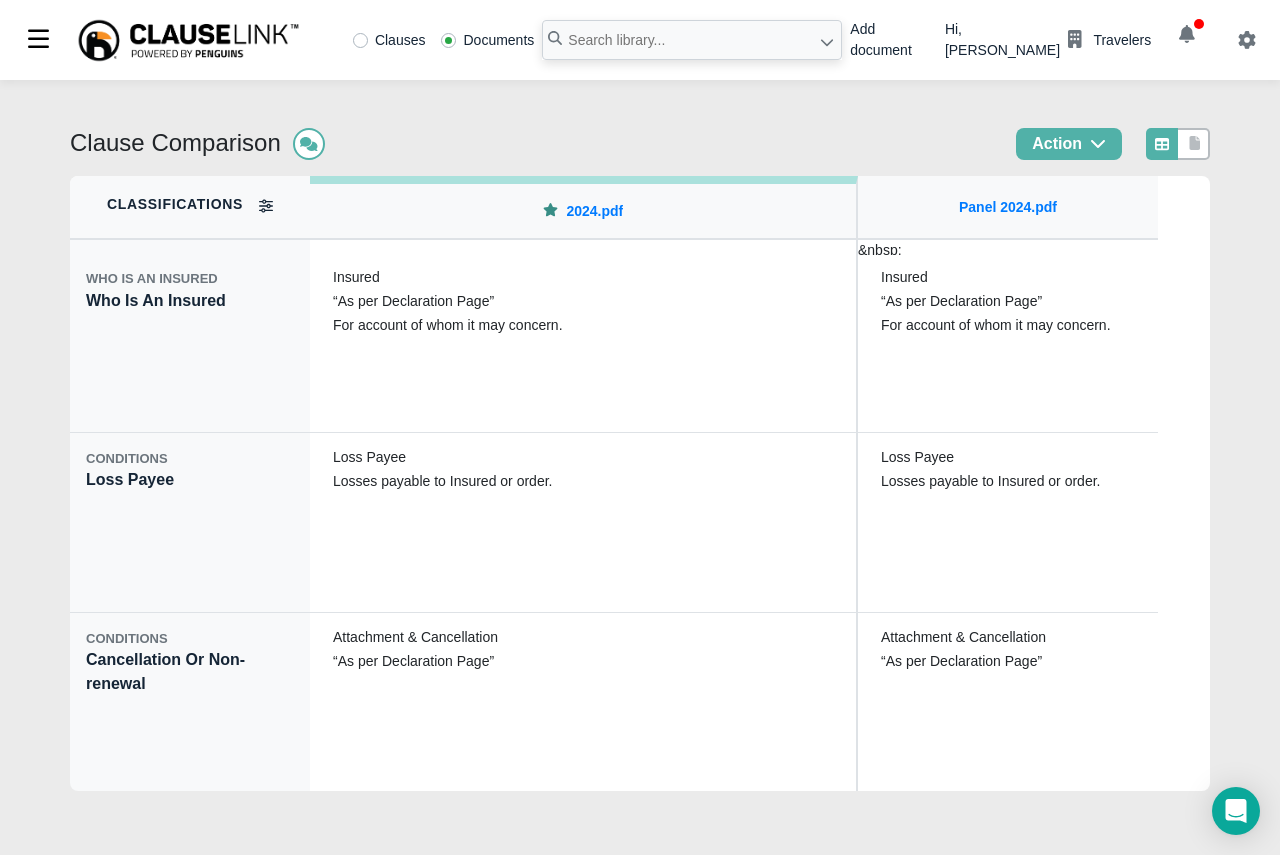 click on "Panel 2024.pdf" at bounding box center (1008, 208) 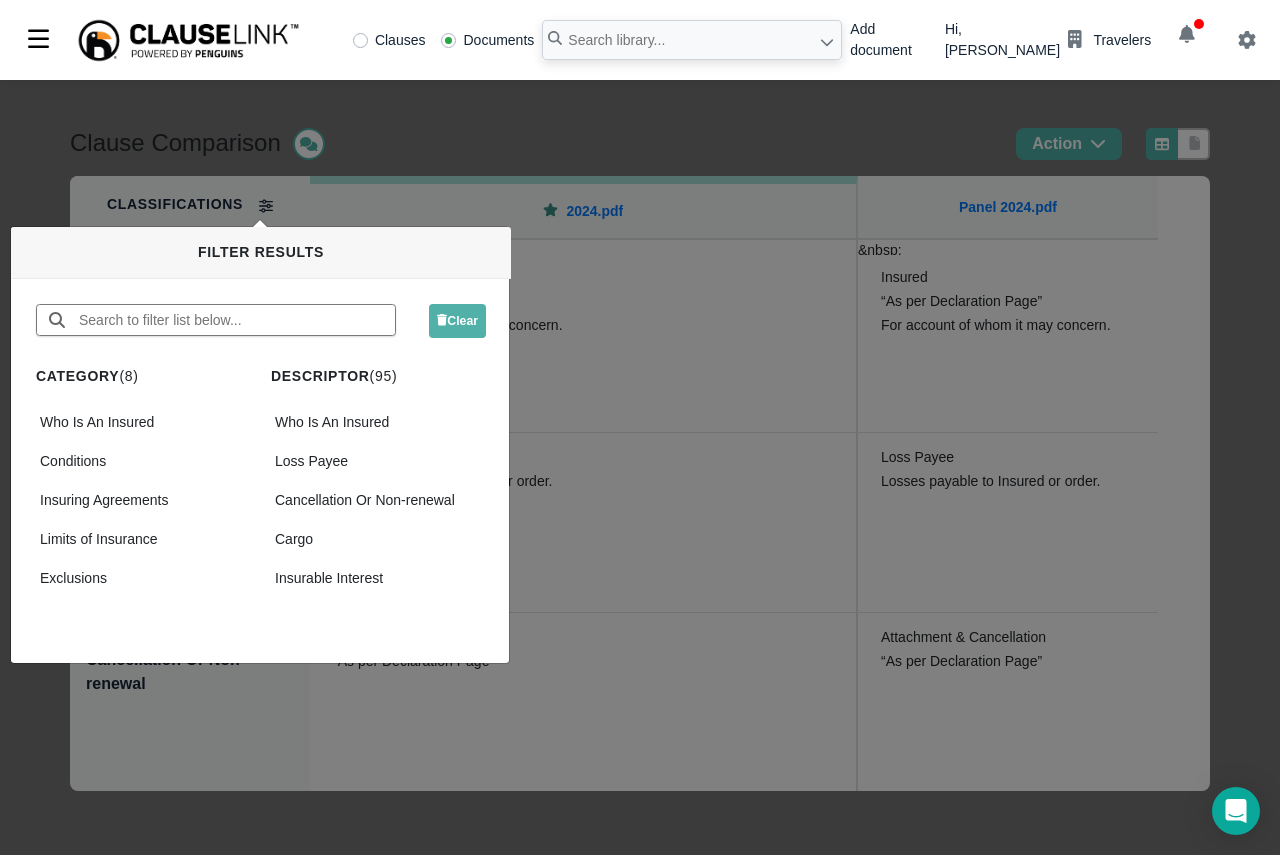 click on "Clause Comparison Action Classifications WHO IS AN INSURED Who Is An Insured CONDITIONS Loss Payee CONDITIONS Cancellation Or Non-renewal INSURING AGREEMENTS Cargo CONDITIONS Insurable Interest CONDITIONS Conveyance CONDITIONS Aircraft, Auto Or Watercraft LIMITS OF INSURANCE Limits Of Insurance CONDITIONS Trade Sanctions CONDITIONS Insurance Agent Or Broker CONDITIONS Certificate Of Insurance CONDITIONS Riot Or Civil Commotion CONDITIONS Declarations CONDITIONS Related Acts, Errors Or Omissions CONDITIONS Excess Insurance CONDITIONS Premium CONDITIONS Inspections CONDITIONS Headings CONDITIONS Warranties Or Representations CONDITIONS Valuation CONDITIONS Currency CONDITIONS Other Terms CONDITIONS Deductibles CONDITIONS Covered Peril CONDITIONS Fpa CONDITIONS Sue And Labor CONDITIONS Inchmaree CONDITIONS Explosion CONDITIONS Fumigation CONDITIONS Shore Perils CONDITIONS Landing, Warehousing And Forwarding CONDITIONS Transit Interruption CONDITIONS Salvage CONDITIONS Collision CONDITIONS Carrier CONDITIONS War" at bounding box center [640, 467] 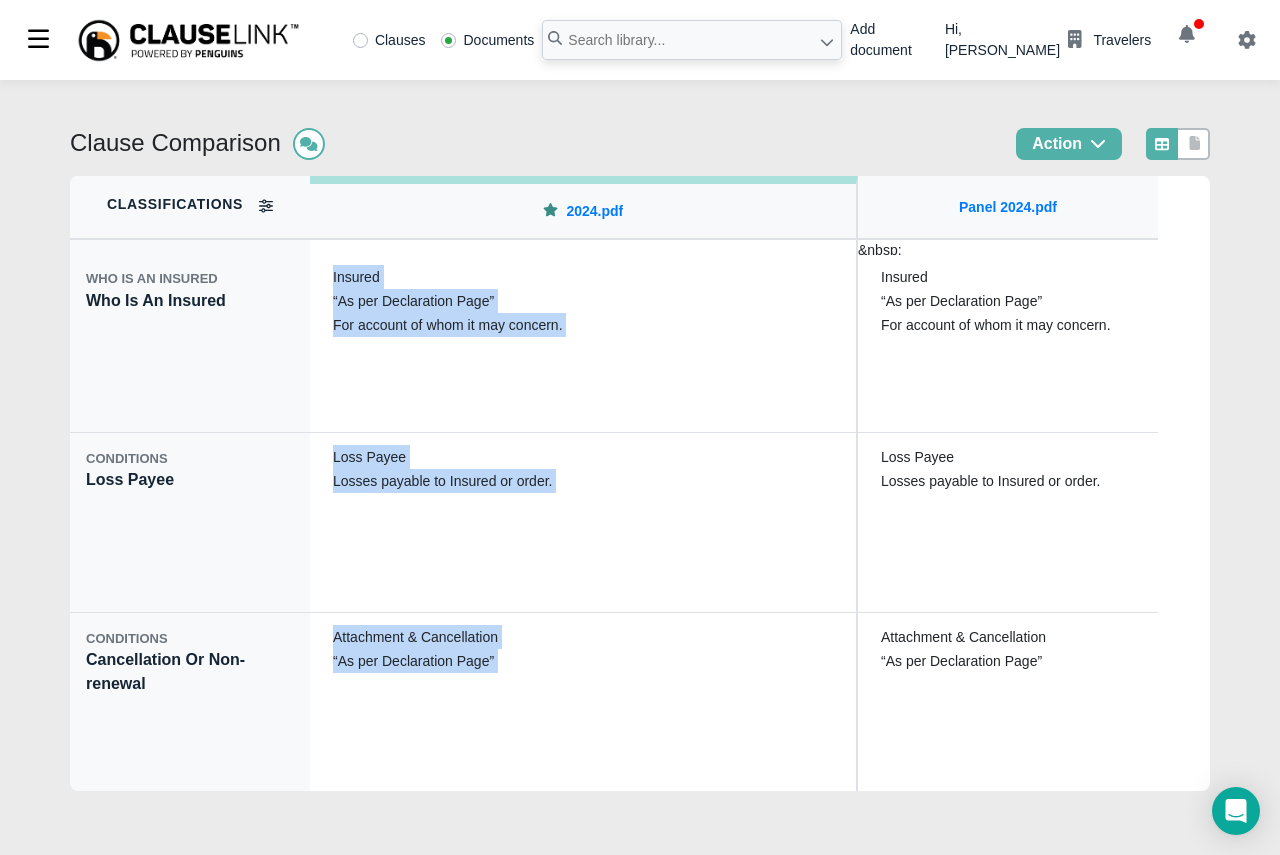 drag, startPoint x: 863, startPoint y: 207, endPoint x: 797, endPoint y: 211, distance: 66.1211 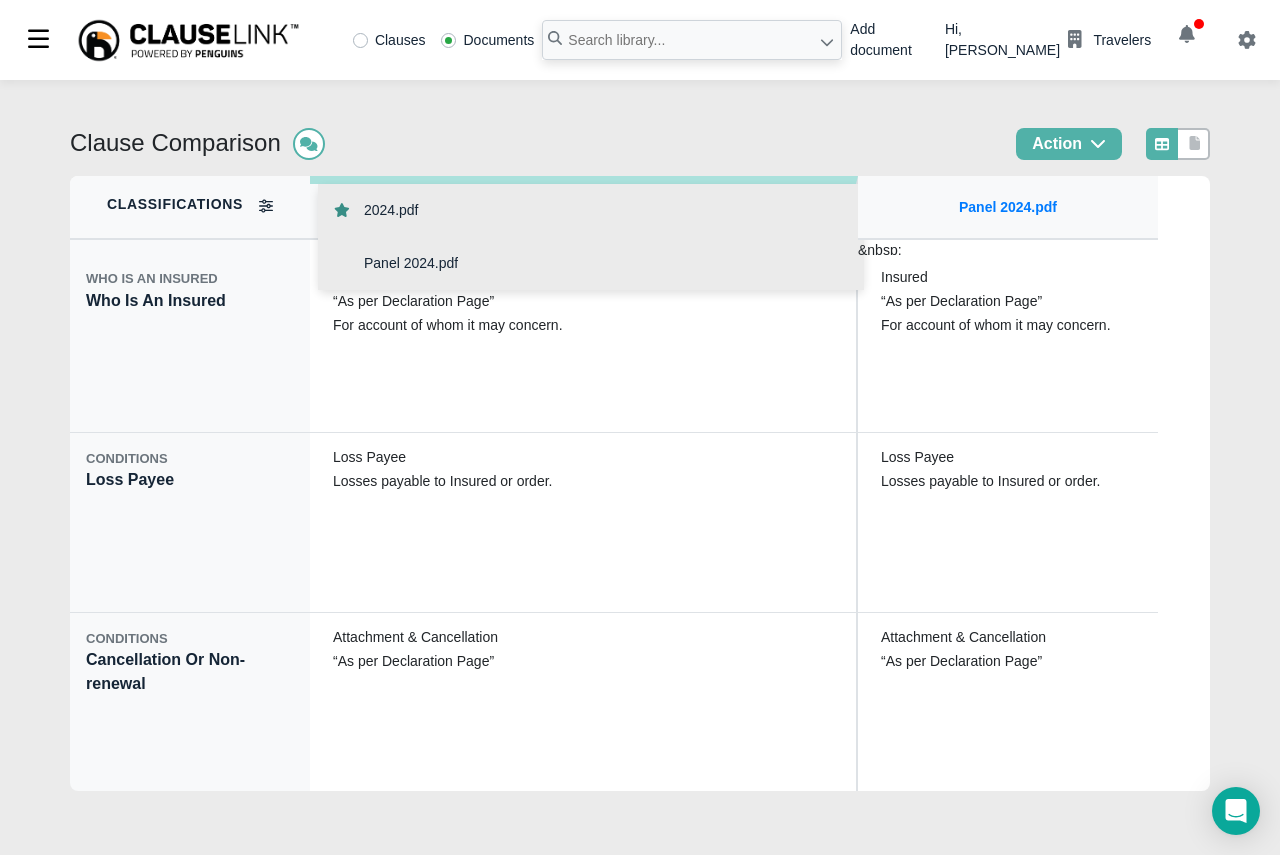 click on "Panel 2024.pdf" at bounding box center [411, 263] 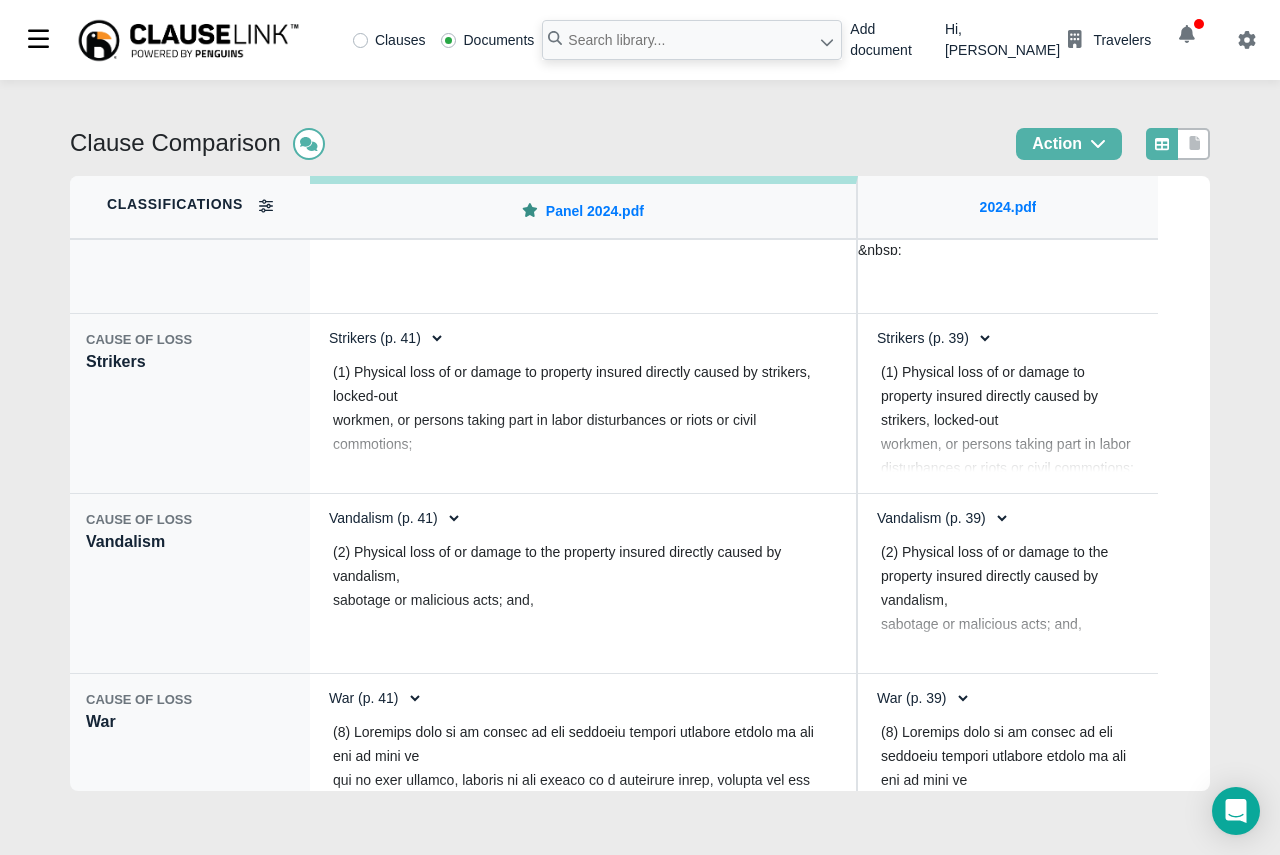 scroll, scrollTop: 18182, scrollLeft: 0, axis: vertical 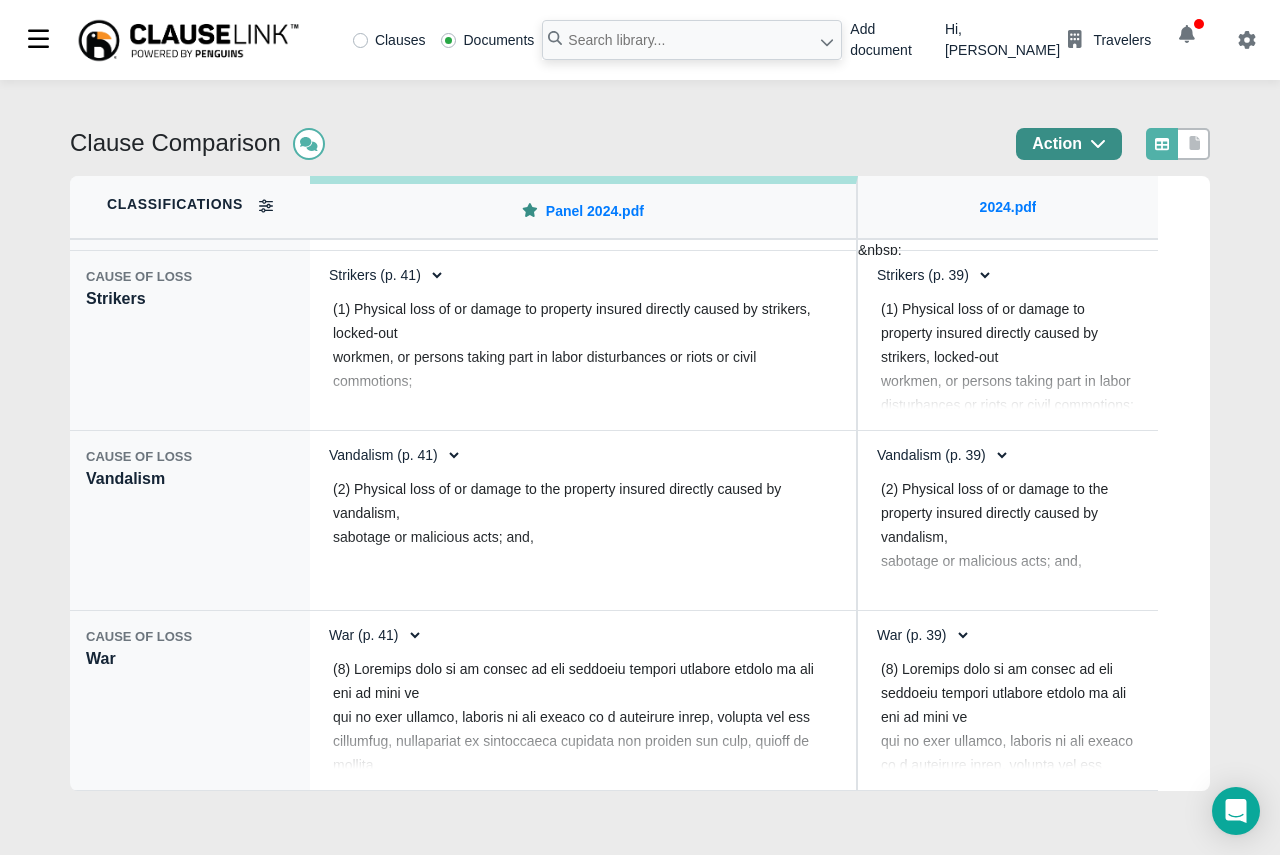 click 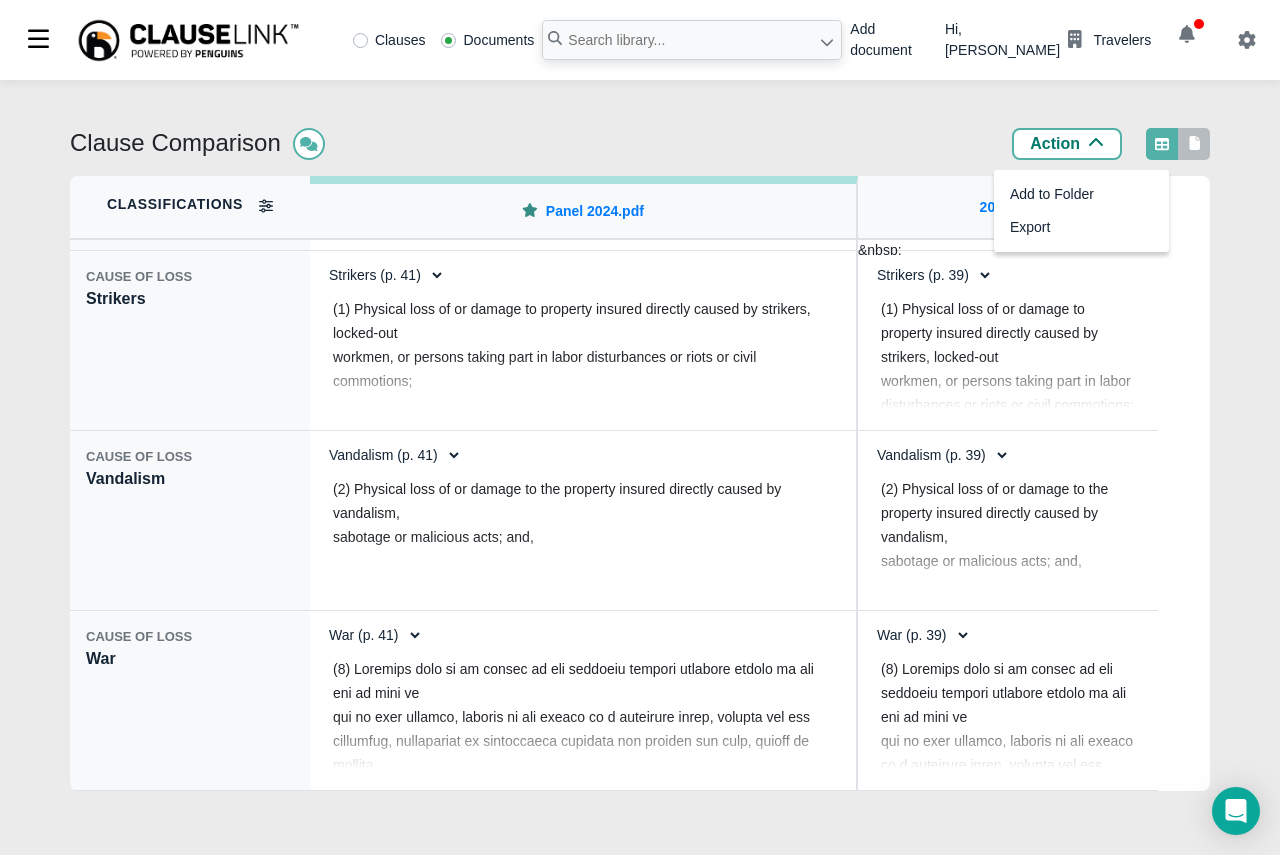 click at bounding box center [1194, 144] 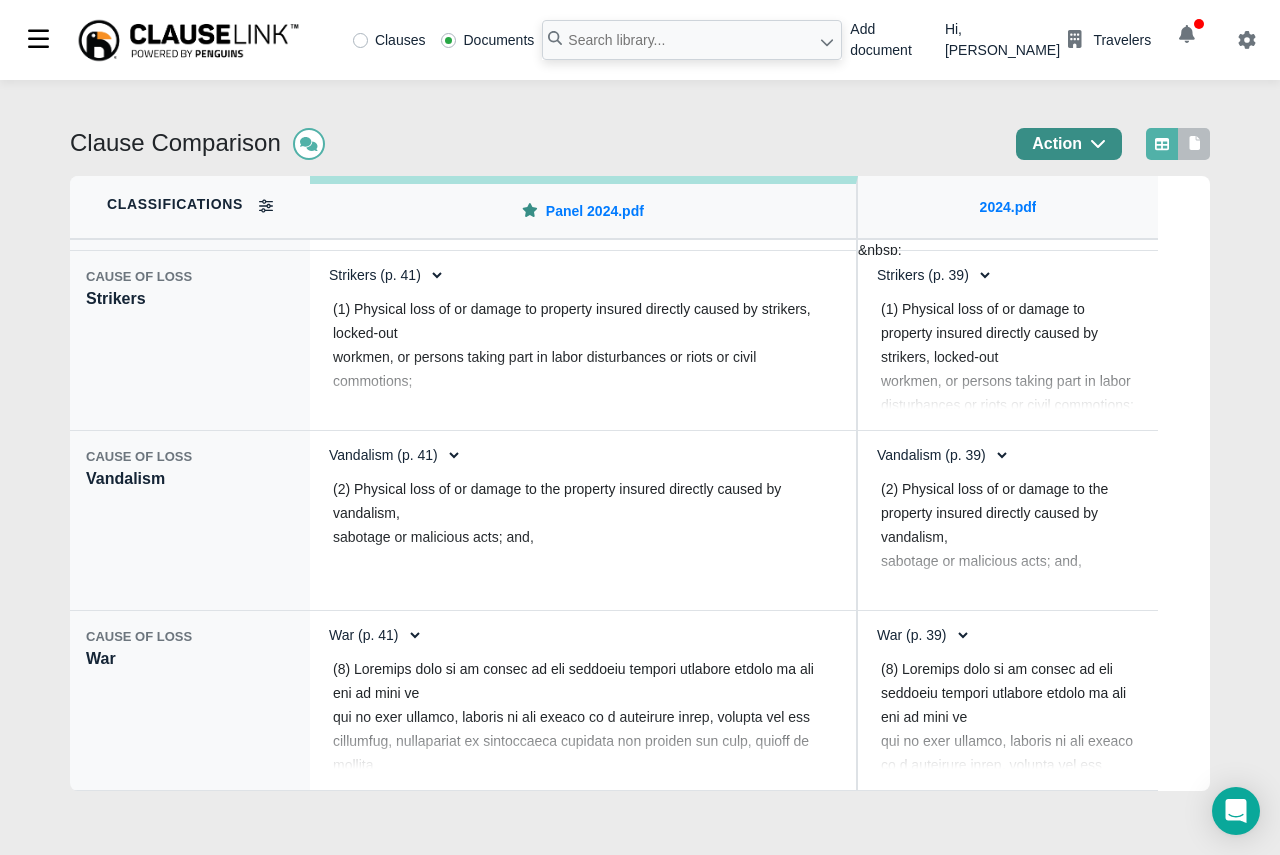 click 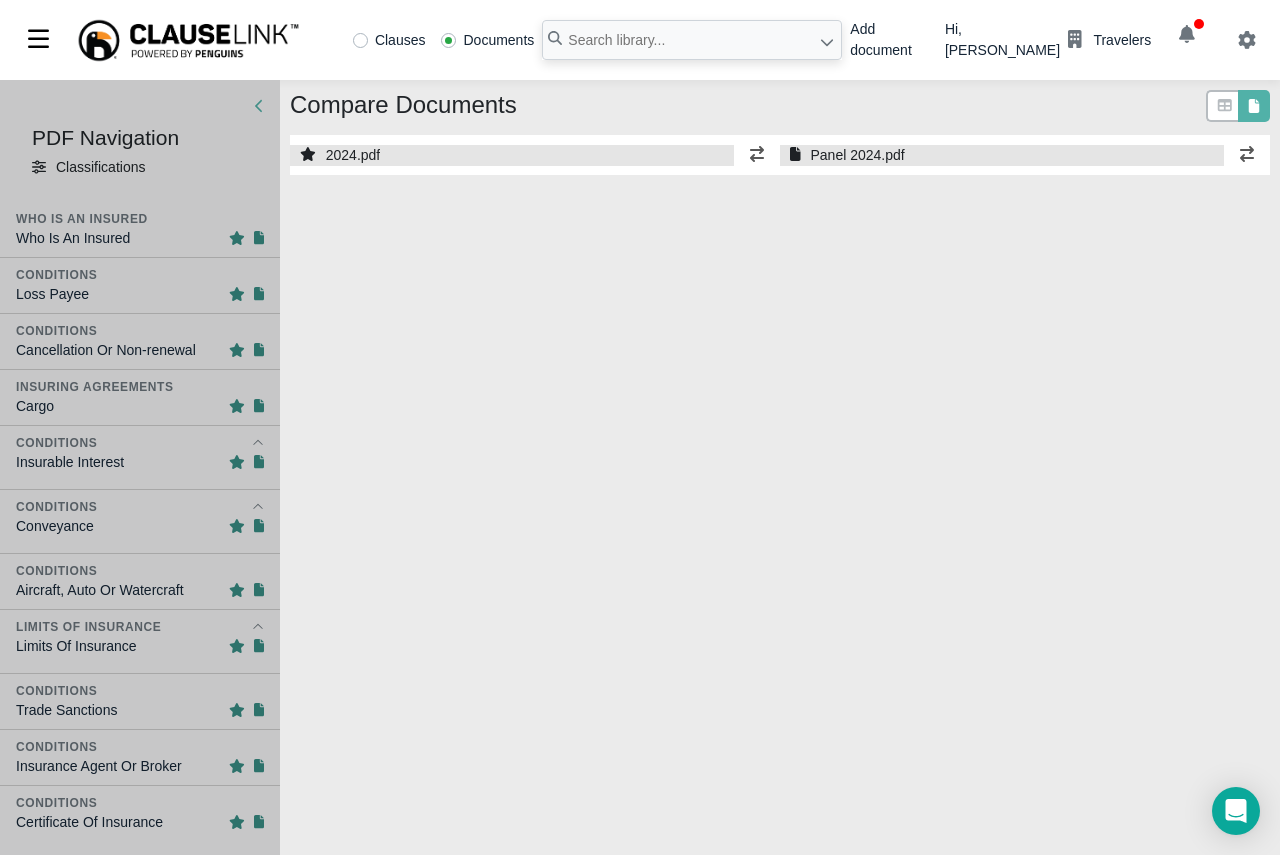 select on "1" 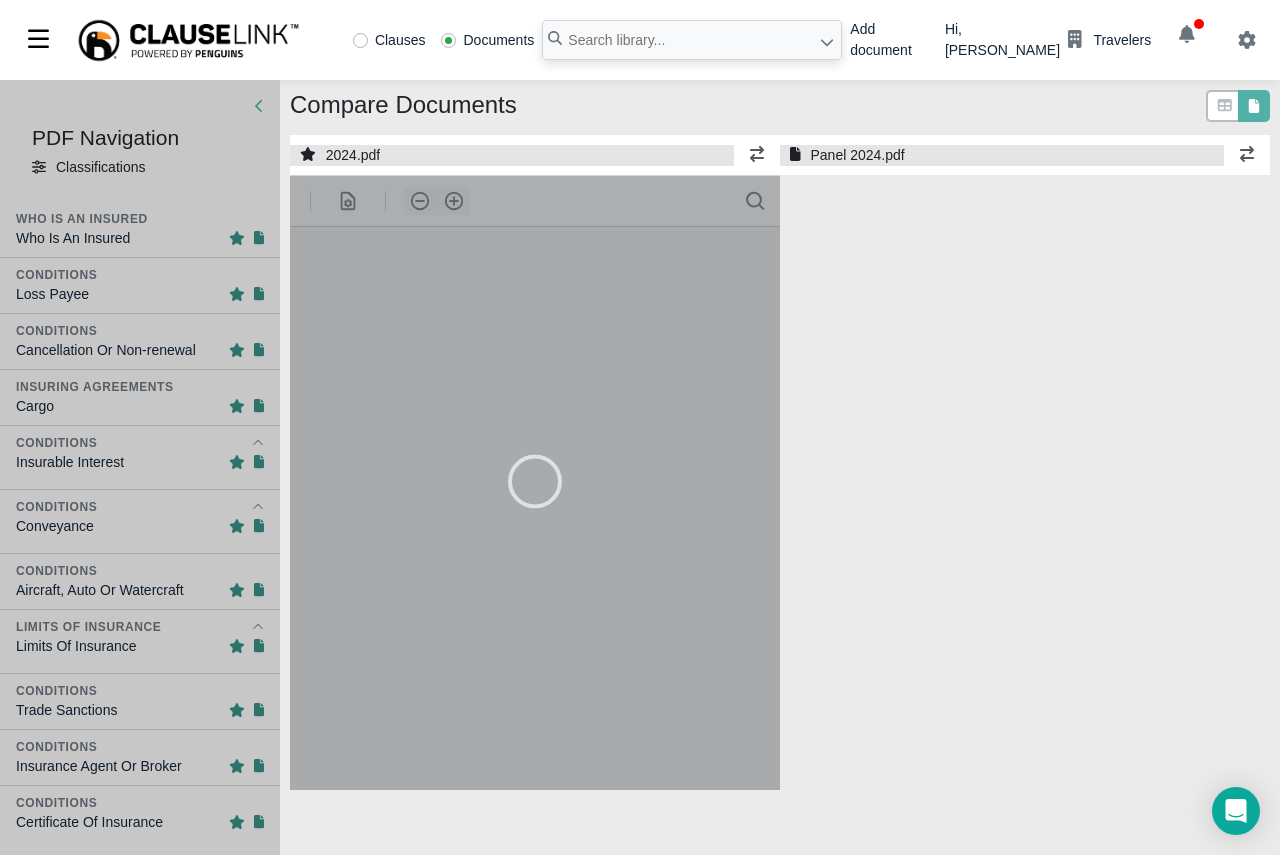 scroll, scrollTop: 0, scrollLeft: 0, axis: both 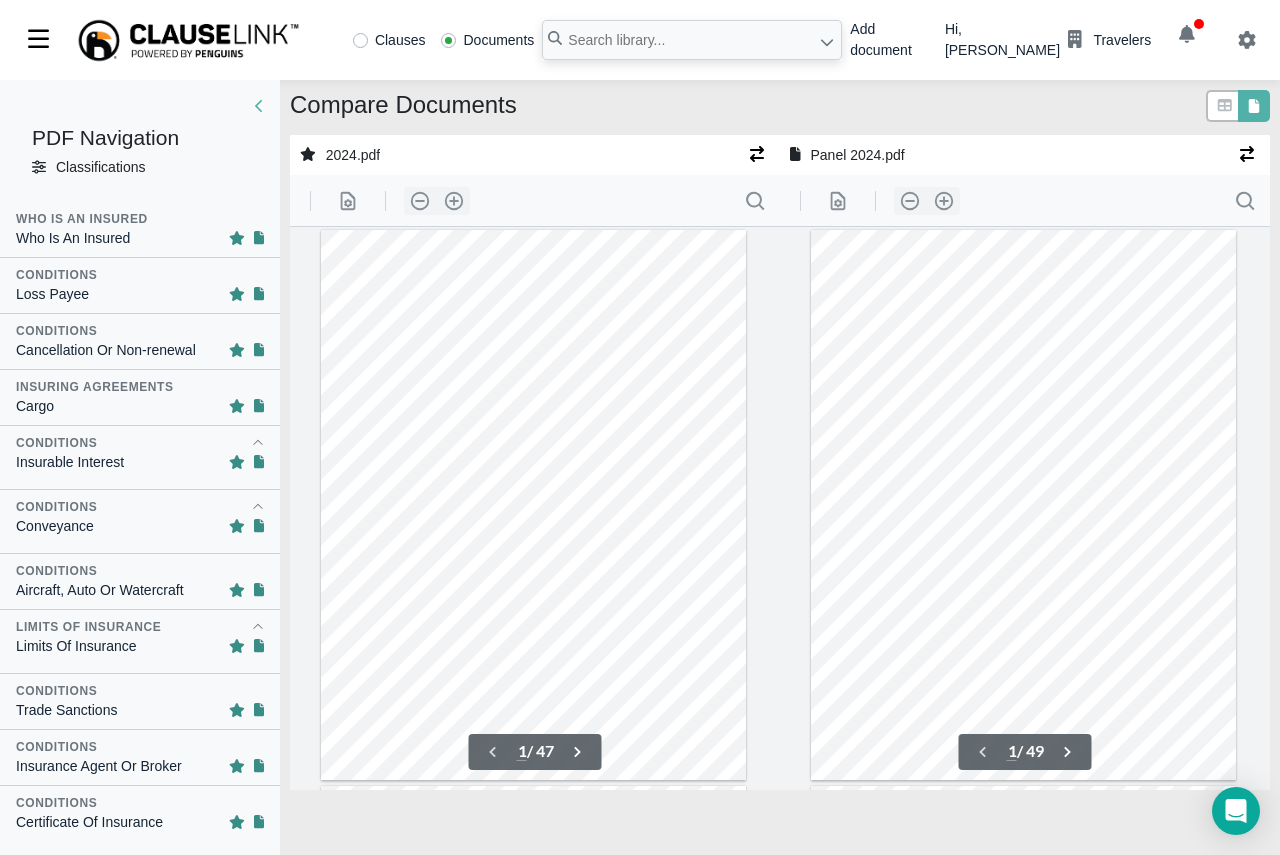click 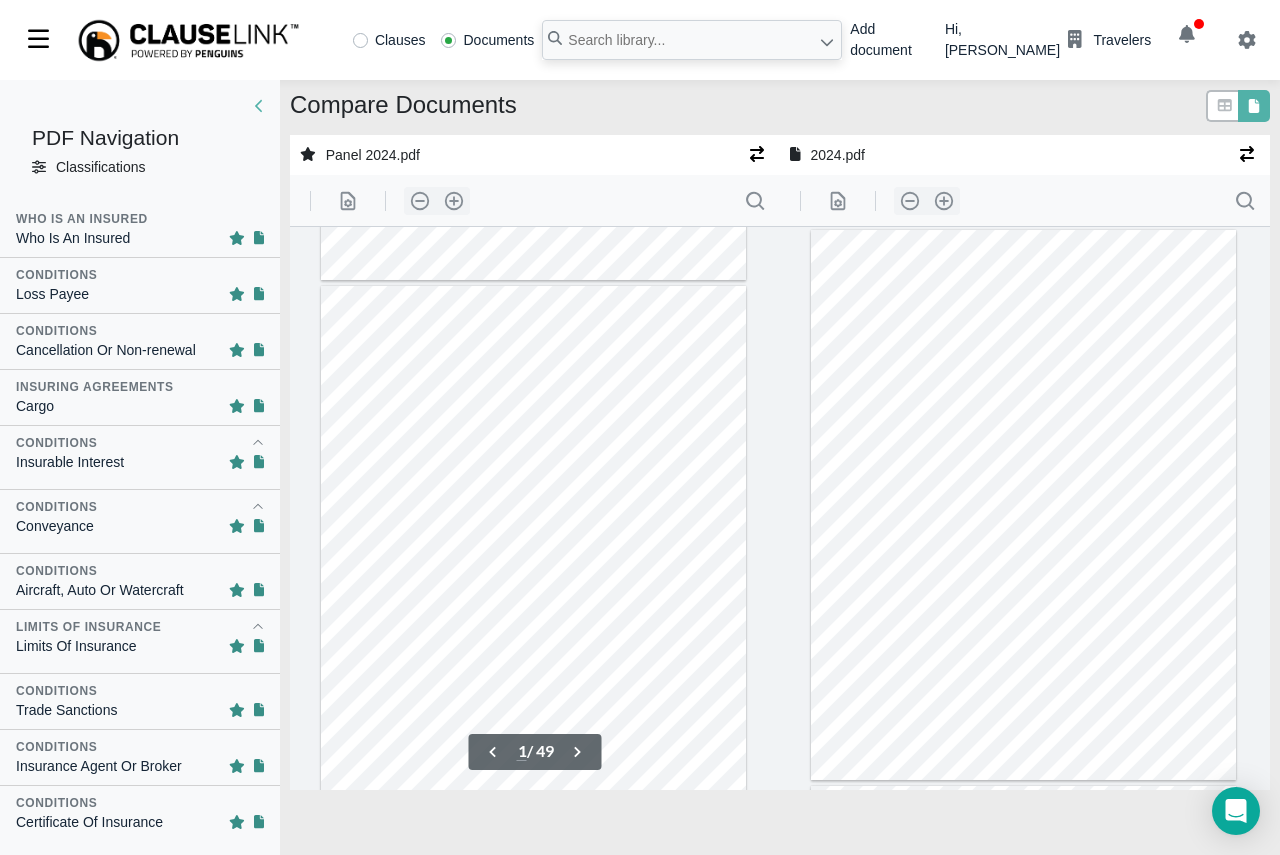 scroll, scrollTop: 0, scrollLeft: 0, axis: both 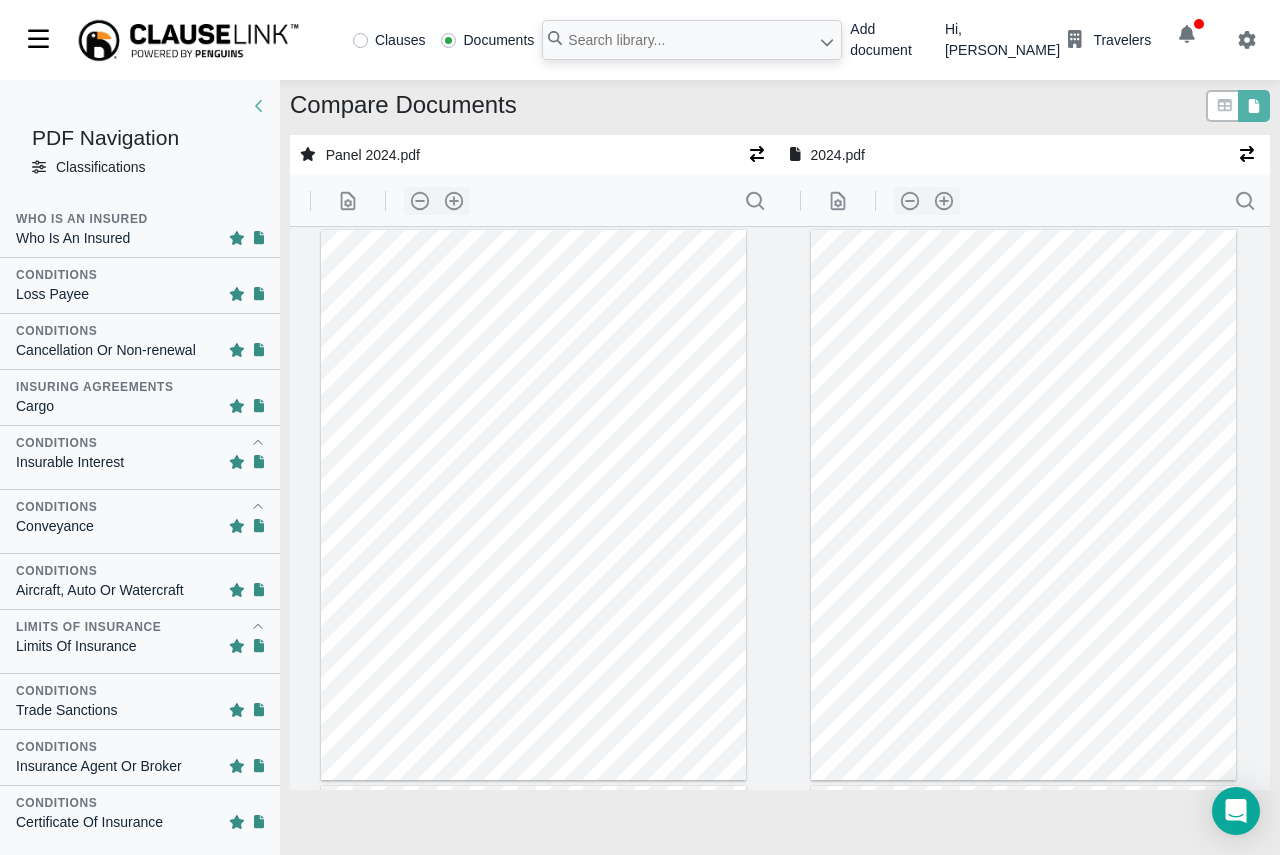 click on ".cls-1{fill:#abb0c4;} icon - chevron - right" at bounding box center (578, 752) 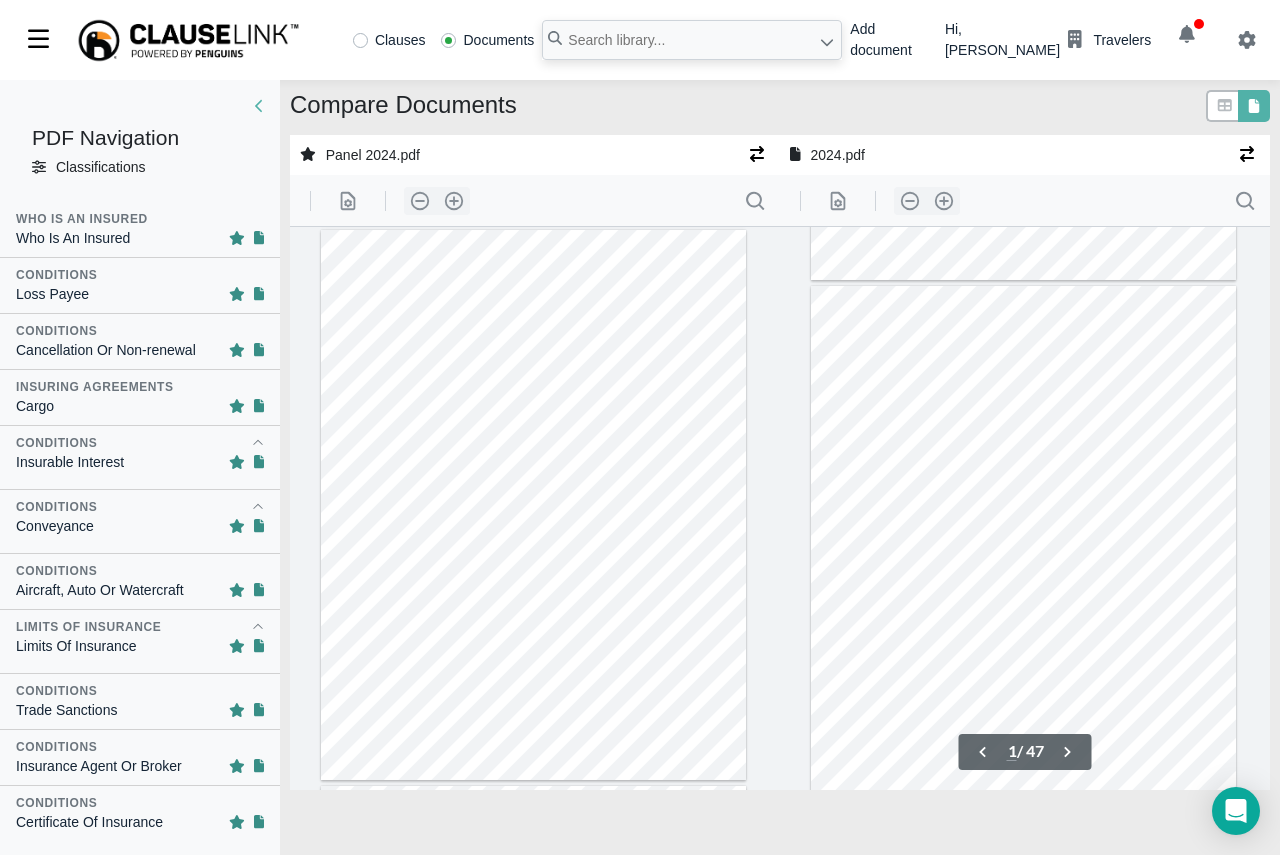 scroll, scrollTop: 0, scrollLeft: 0, axis: both 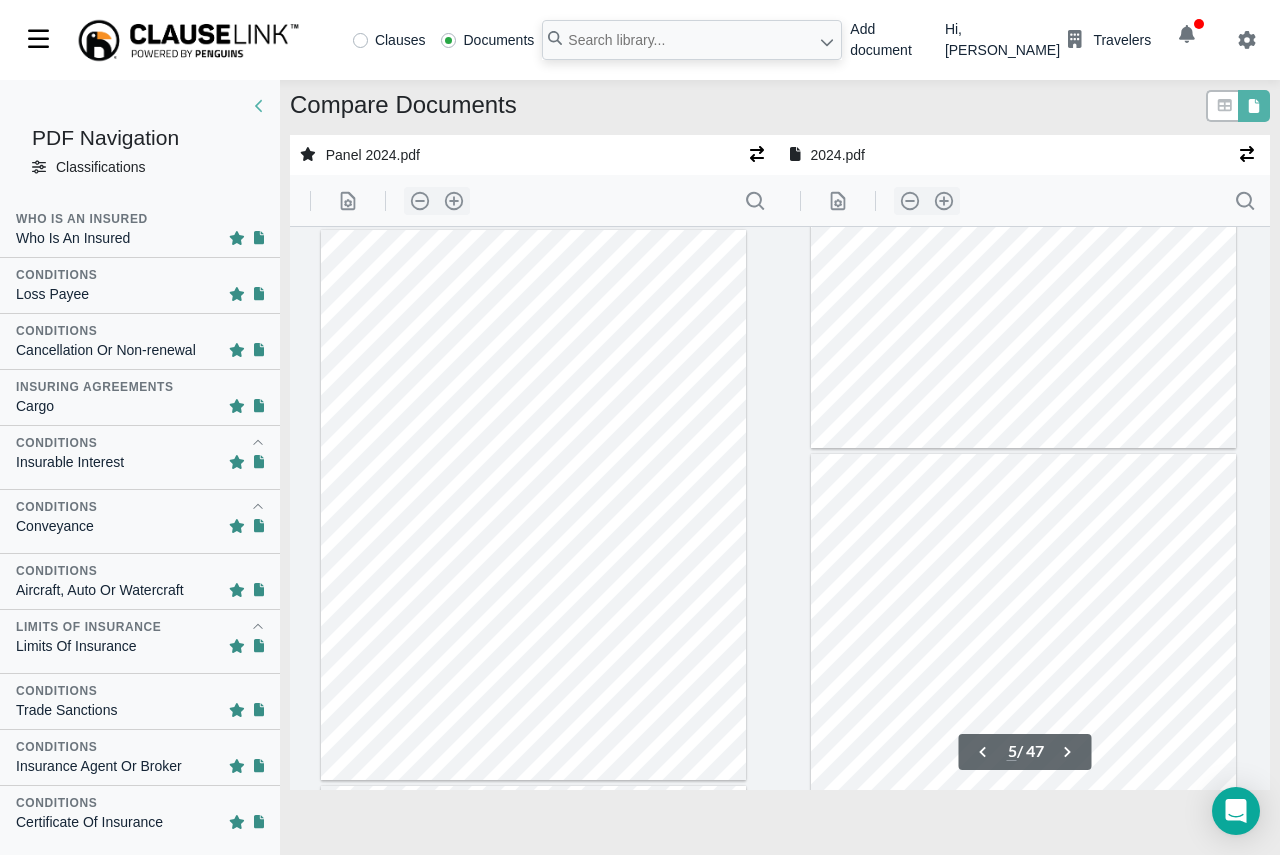 type on "4" 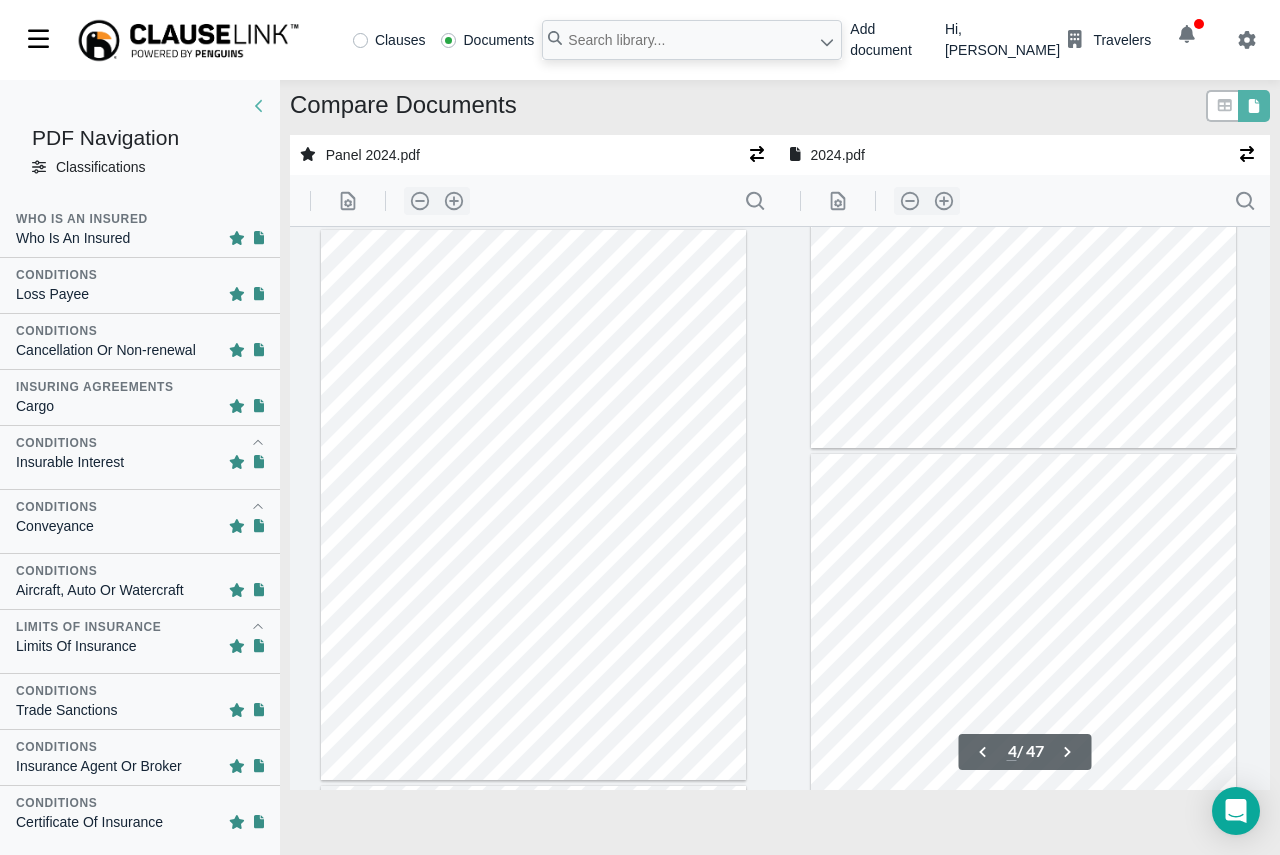 scroll, scrollTop: 1500, scrollLeft: 0, axis: vertical 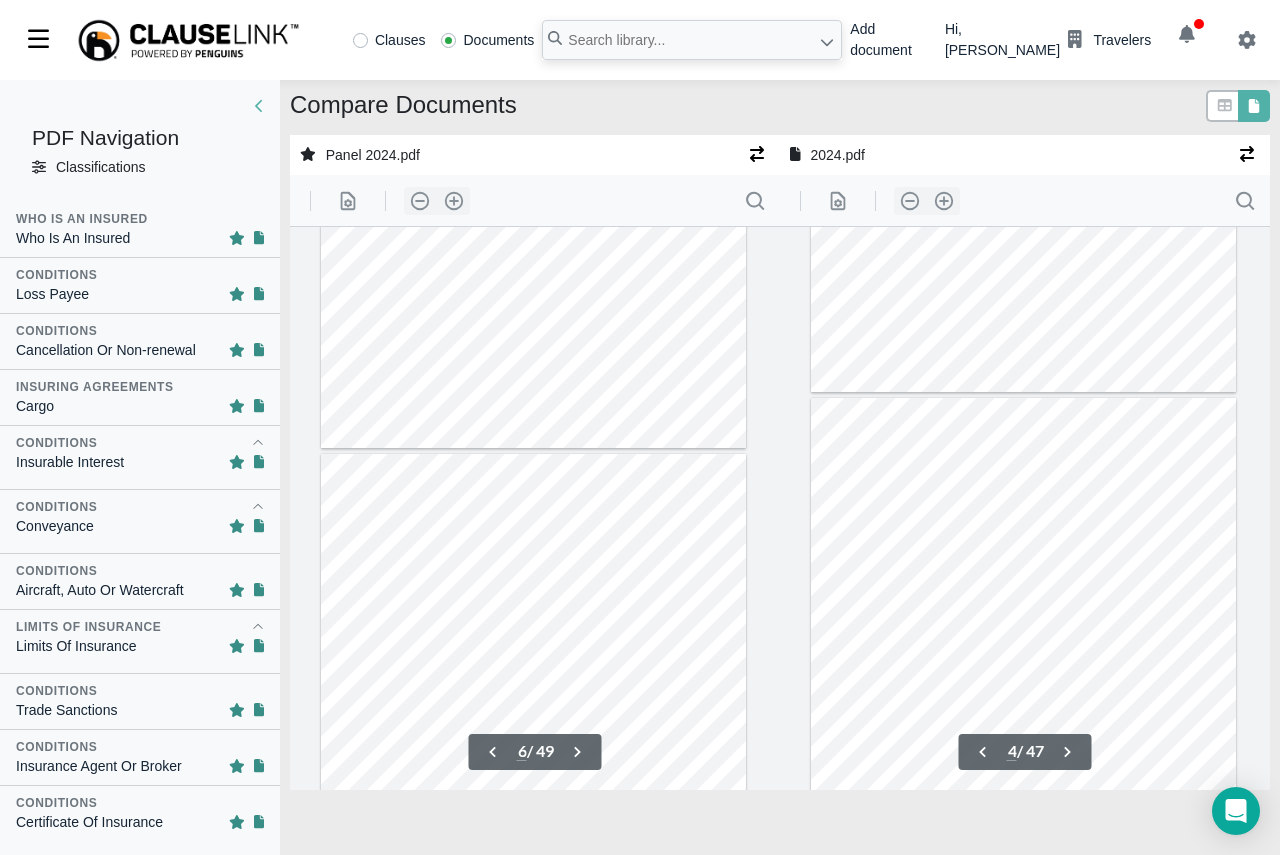 type on "7" 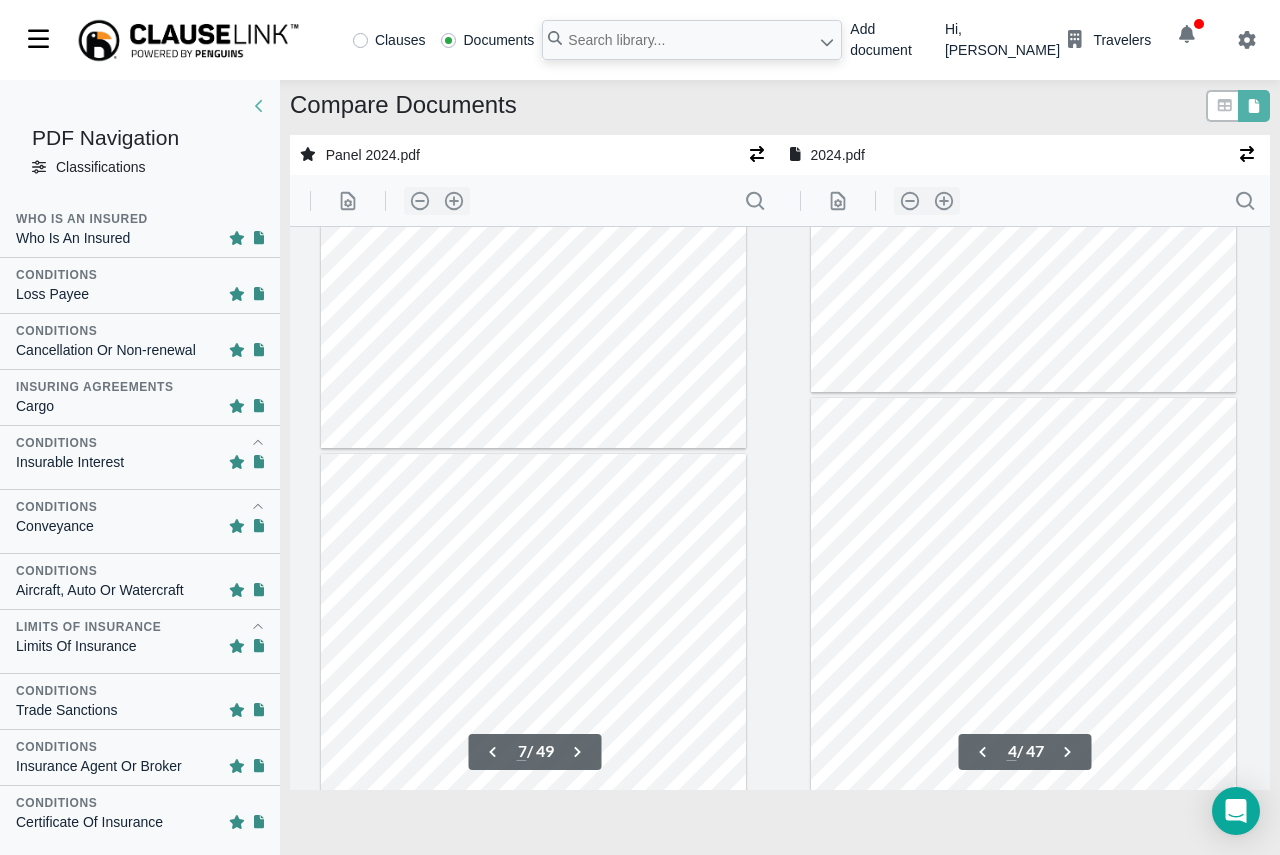 scroll, scrollTop: 3056, scrollLeft: 0, axis: vertical 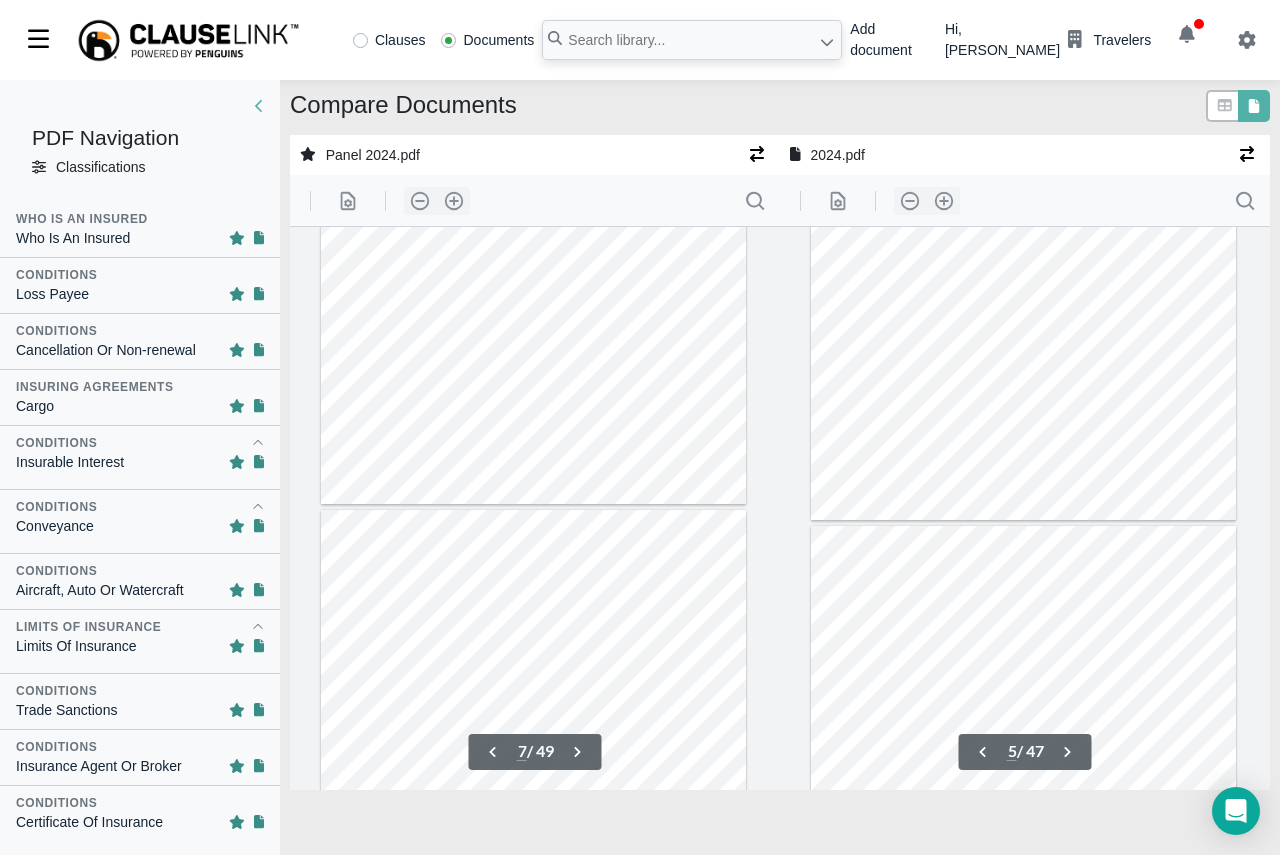 type on "6" 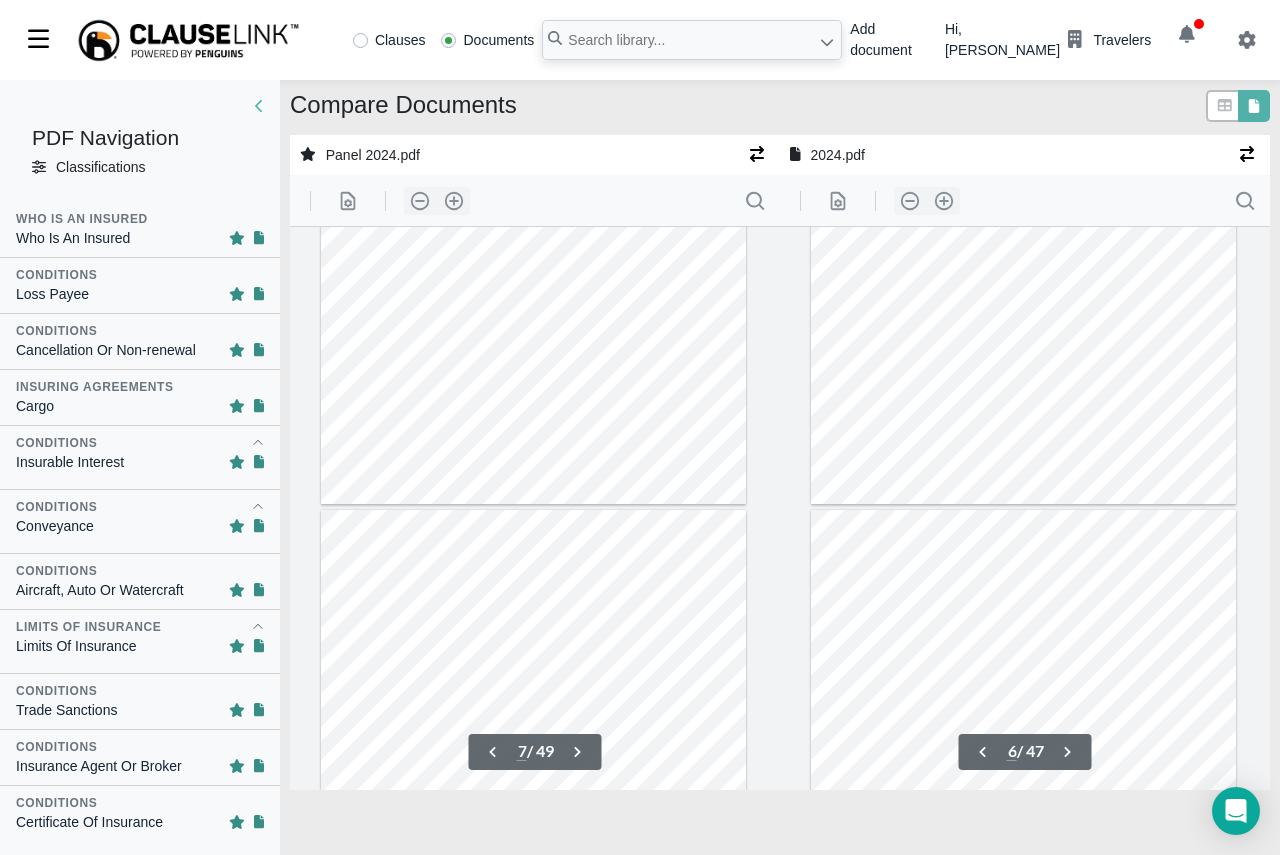 scroll, scrollTop: 3000, scrollLeft: 0, axis: vertical 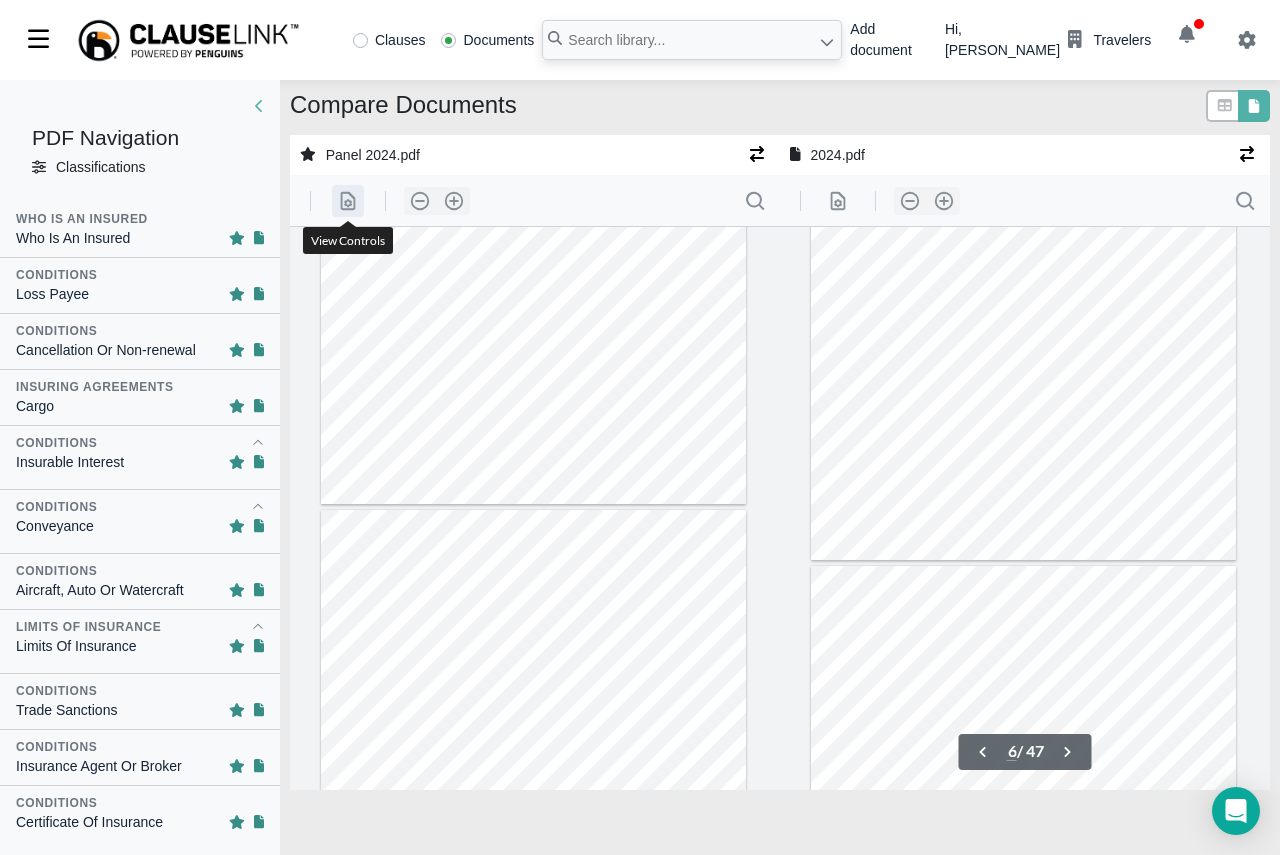 click on ".cls-1{fill:#8c8c8c;} icon - line - header - page manipulation" at bounding box center (348, 201) 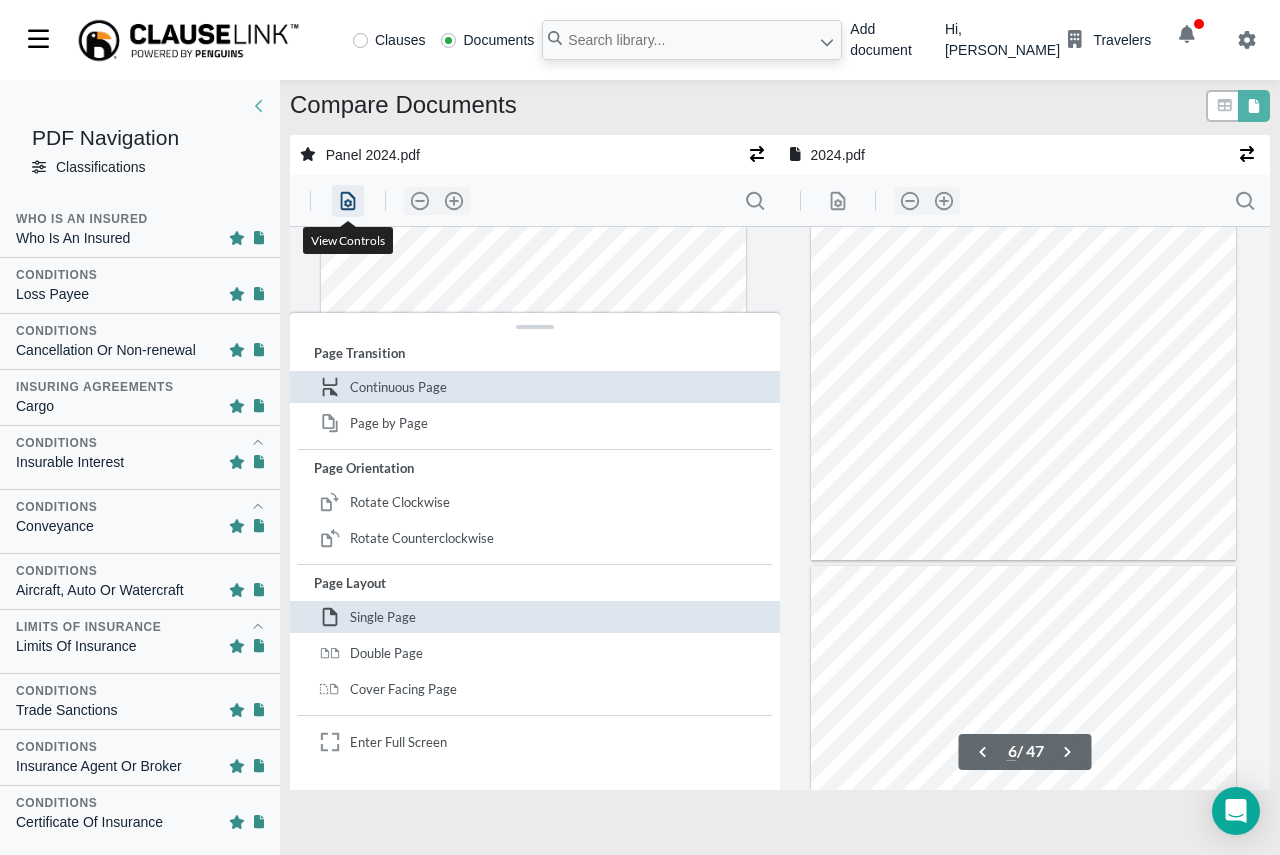 click on ".cls-1{fill:#8c8c8c;} icon - line - header - page manipulation" at bounding box center [348, 201] 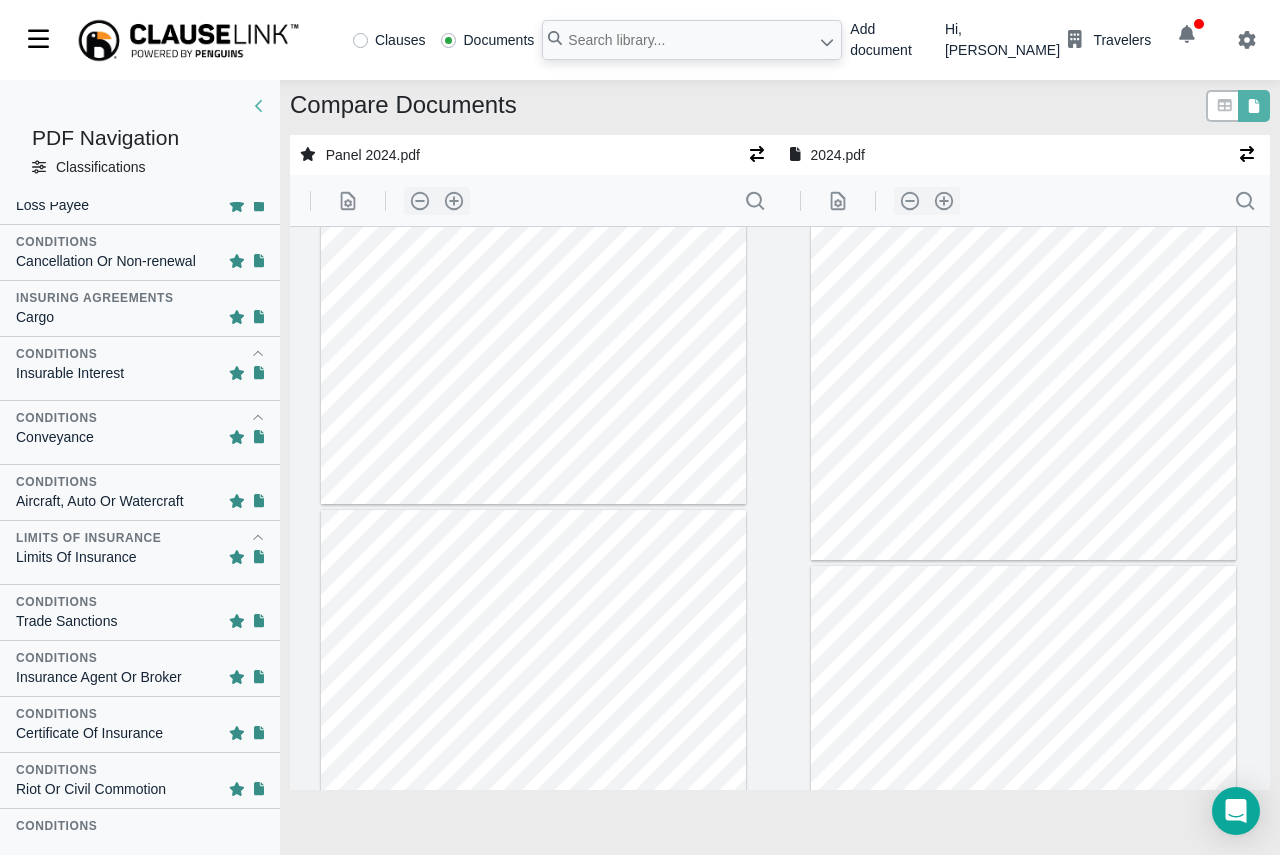 scroll, scrollTop: 0, scrollLeft: 0, axis: both 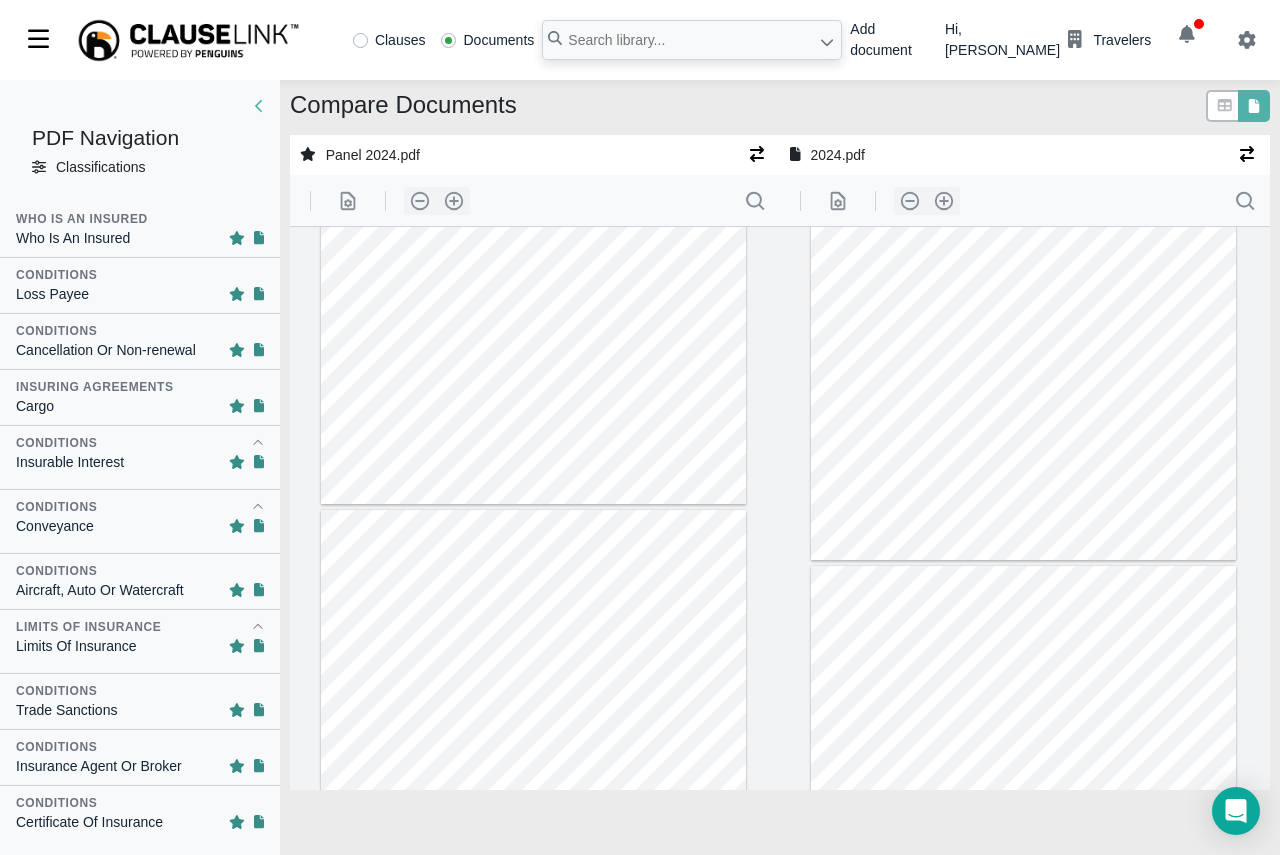 click on "Who Is An Insured" at bounding box center [73, 238] 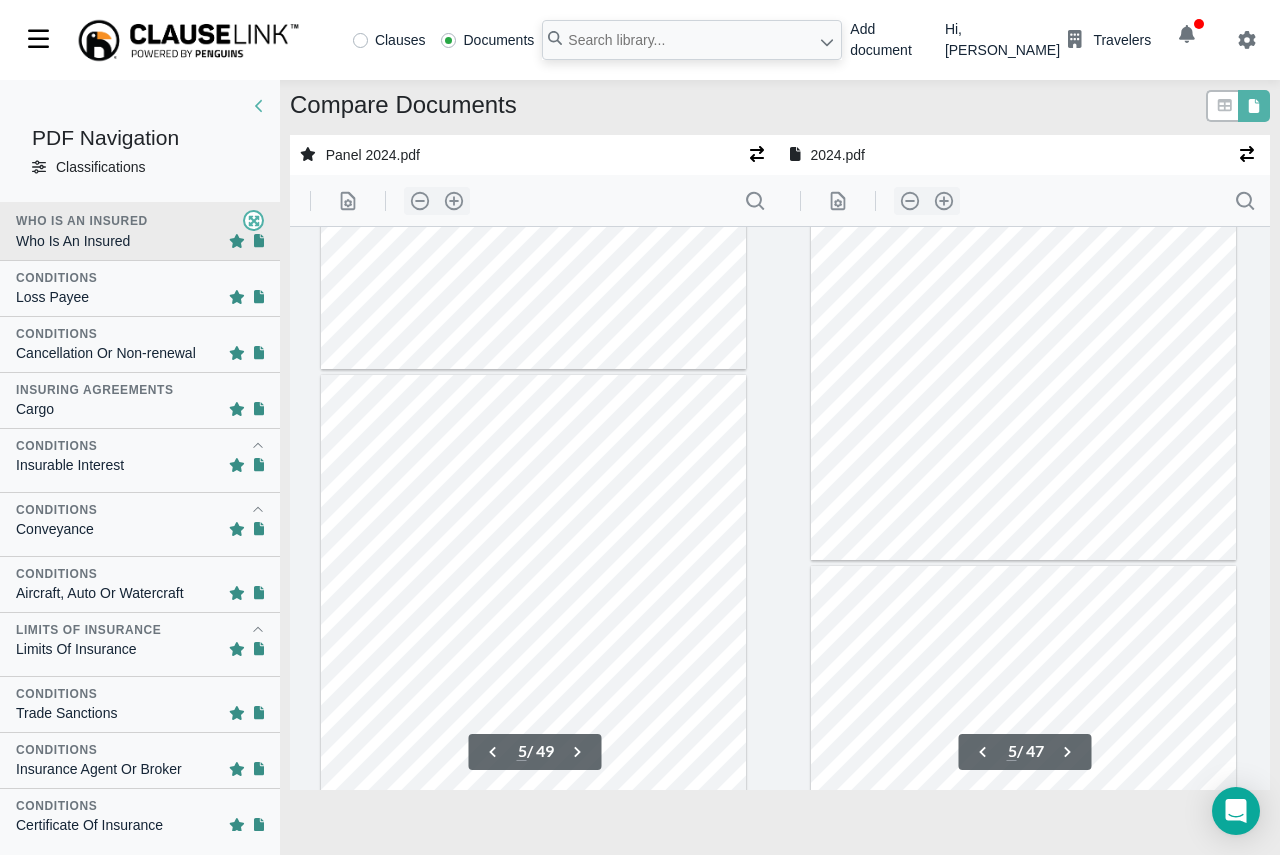 scroll, scrollTop: 2078, scrollLeft: 0, axis: vertical 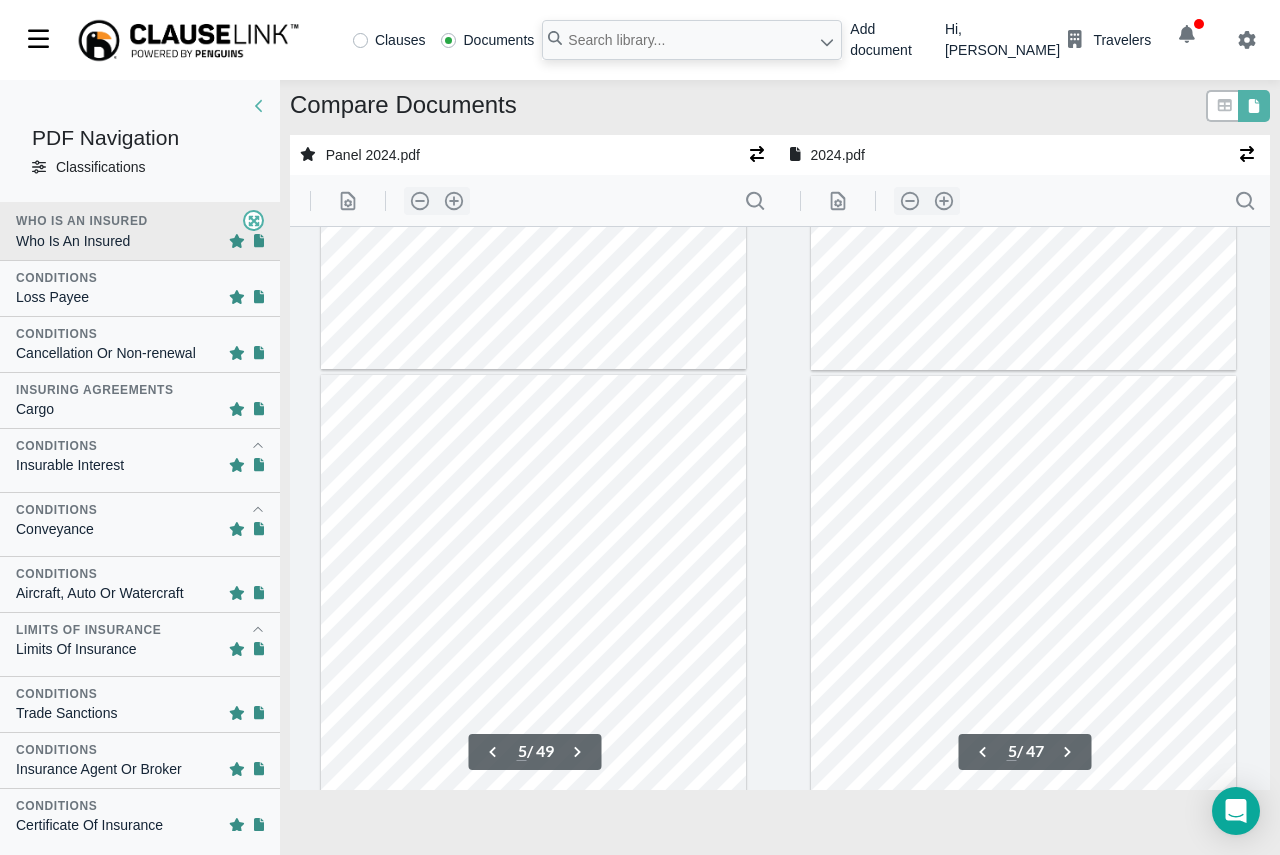 click on "Conditions" at bounding box center [56, 278] 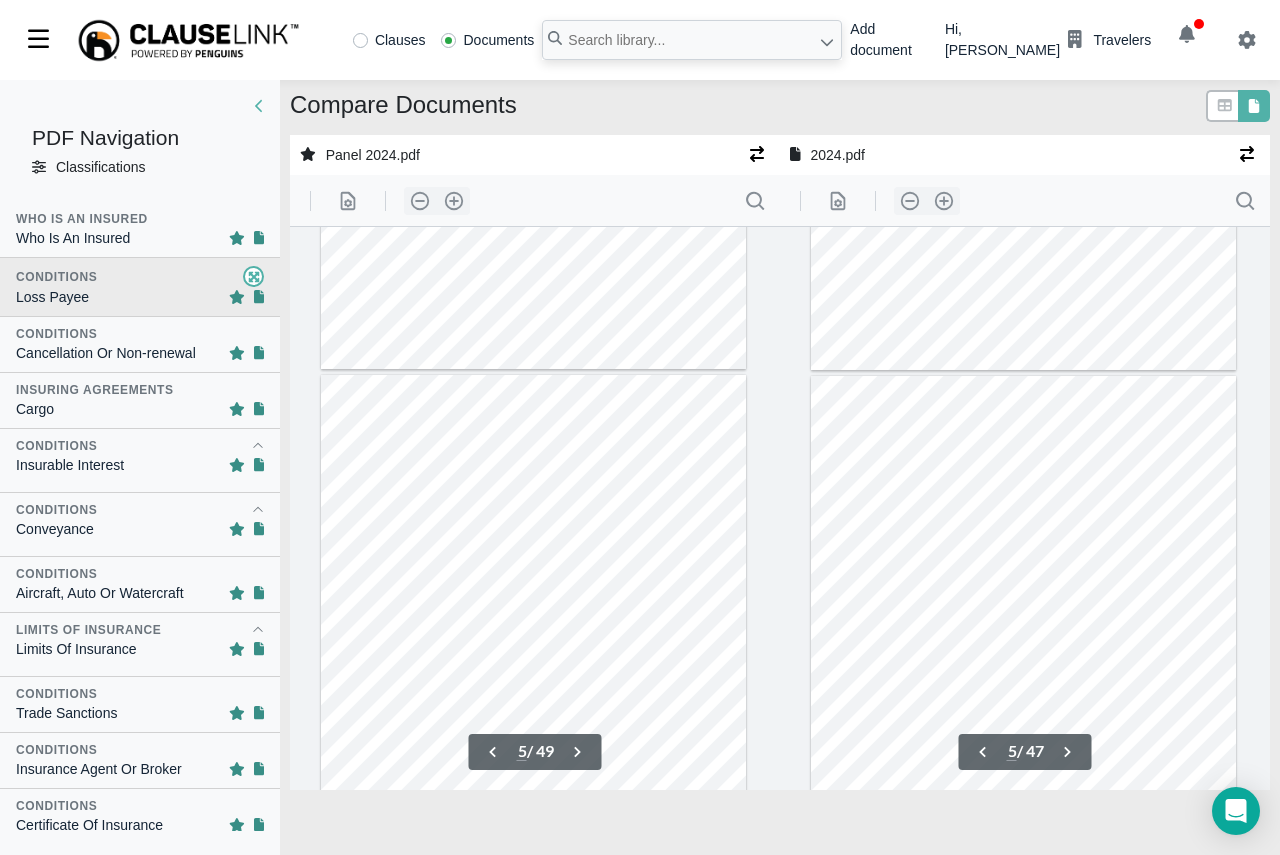 scroll, scrollTop: 2125, scrollLeft: 0, axis: vertical 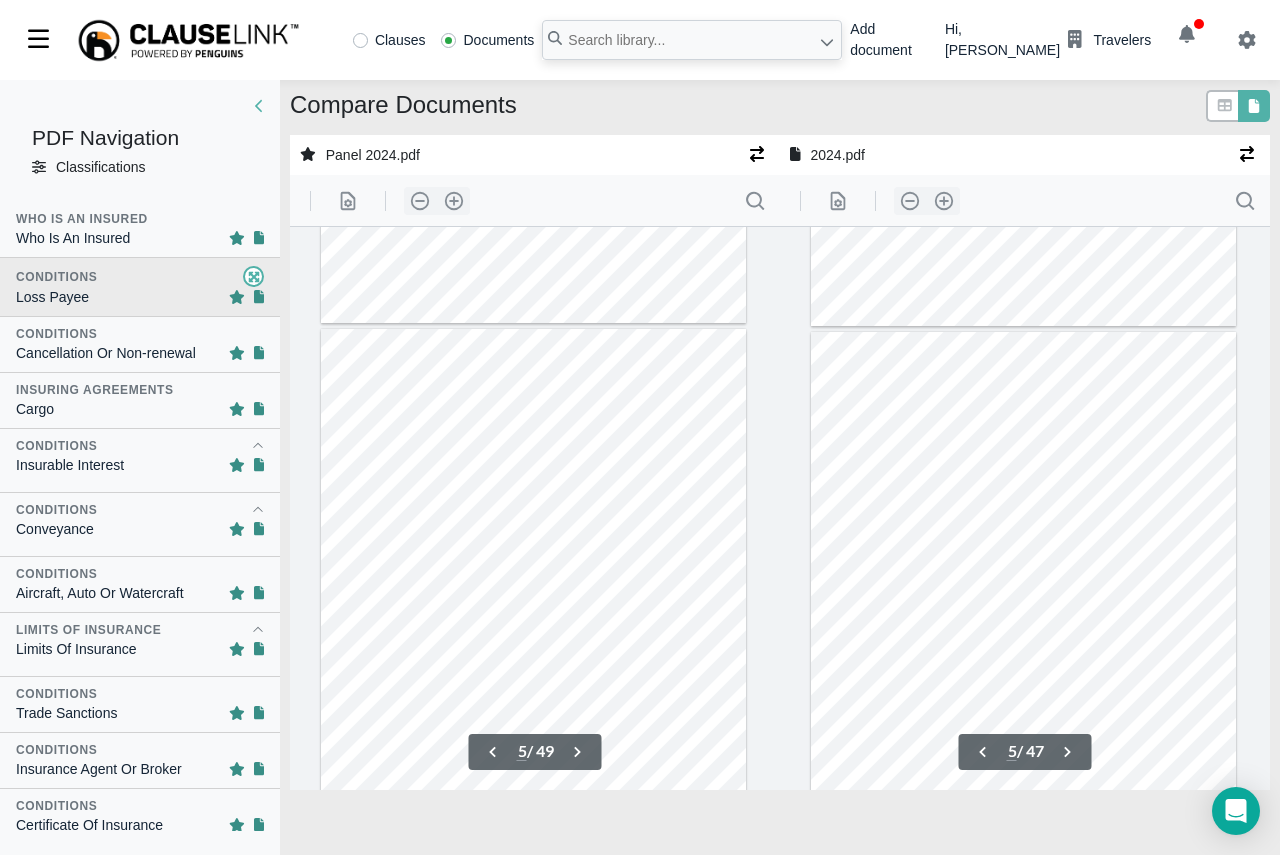 click on "Conditions" at bounding box center [56, 334] 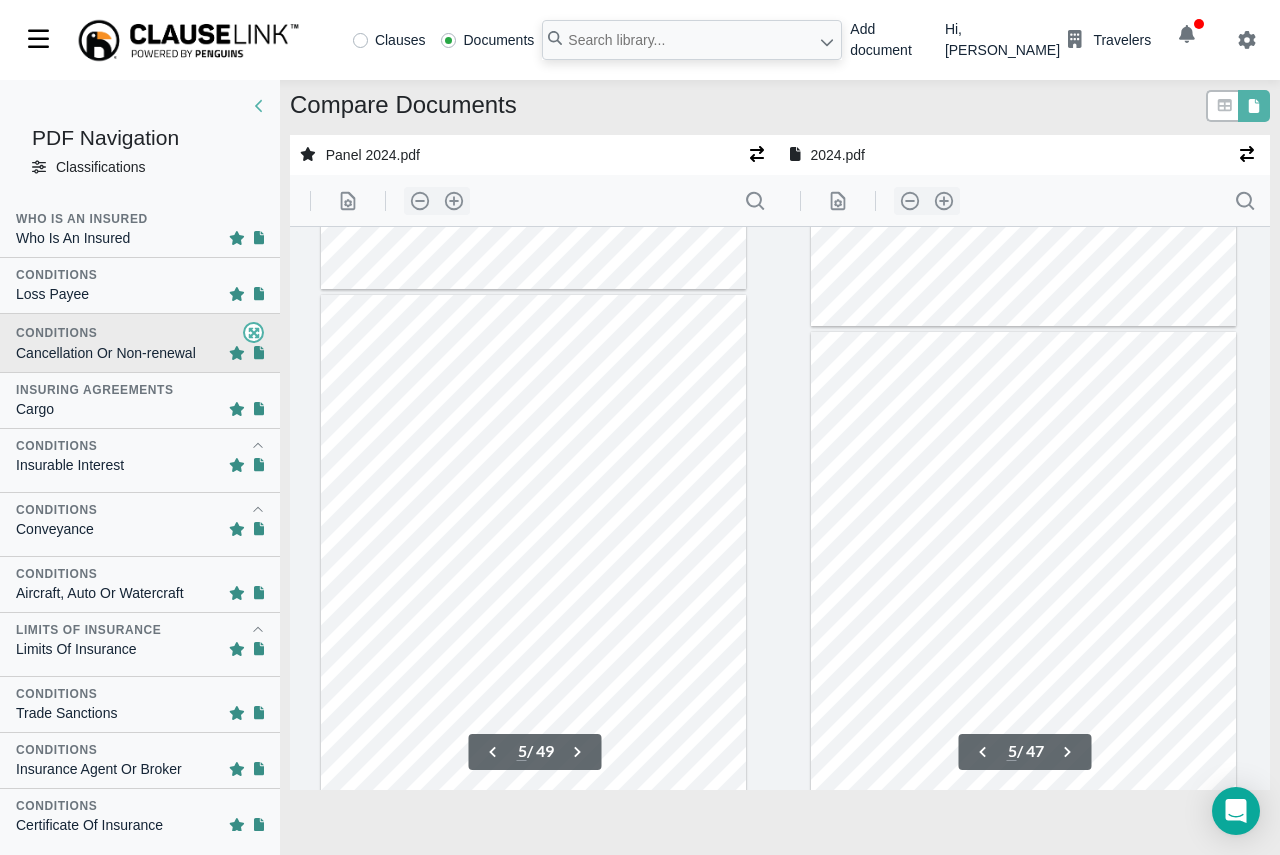 scroll, scrollTop: 2157, scrollLeft: 0, axis: vertical 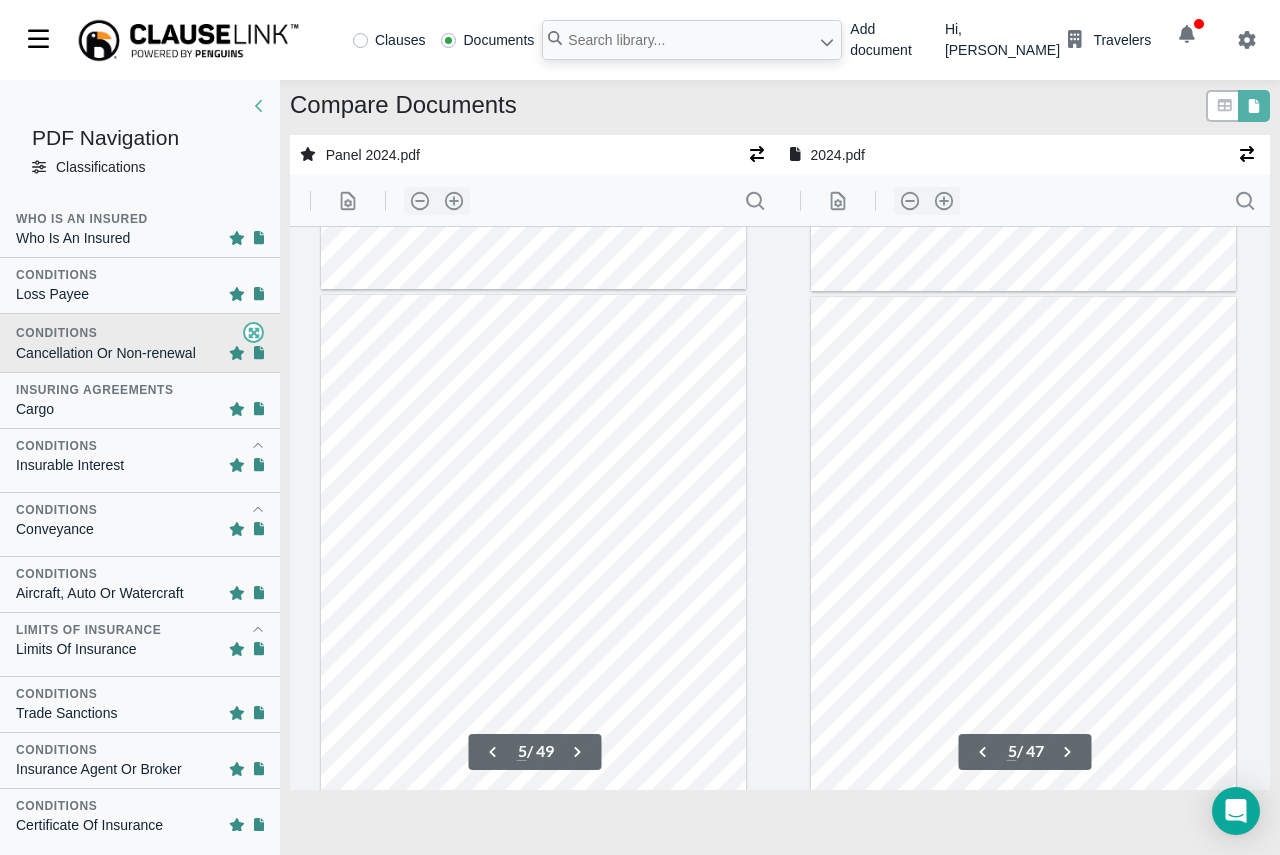 click on "Insuring Agreements" at bounding box center (95, 390) 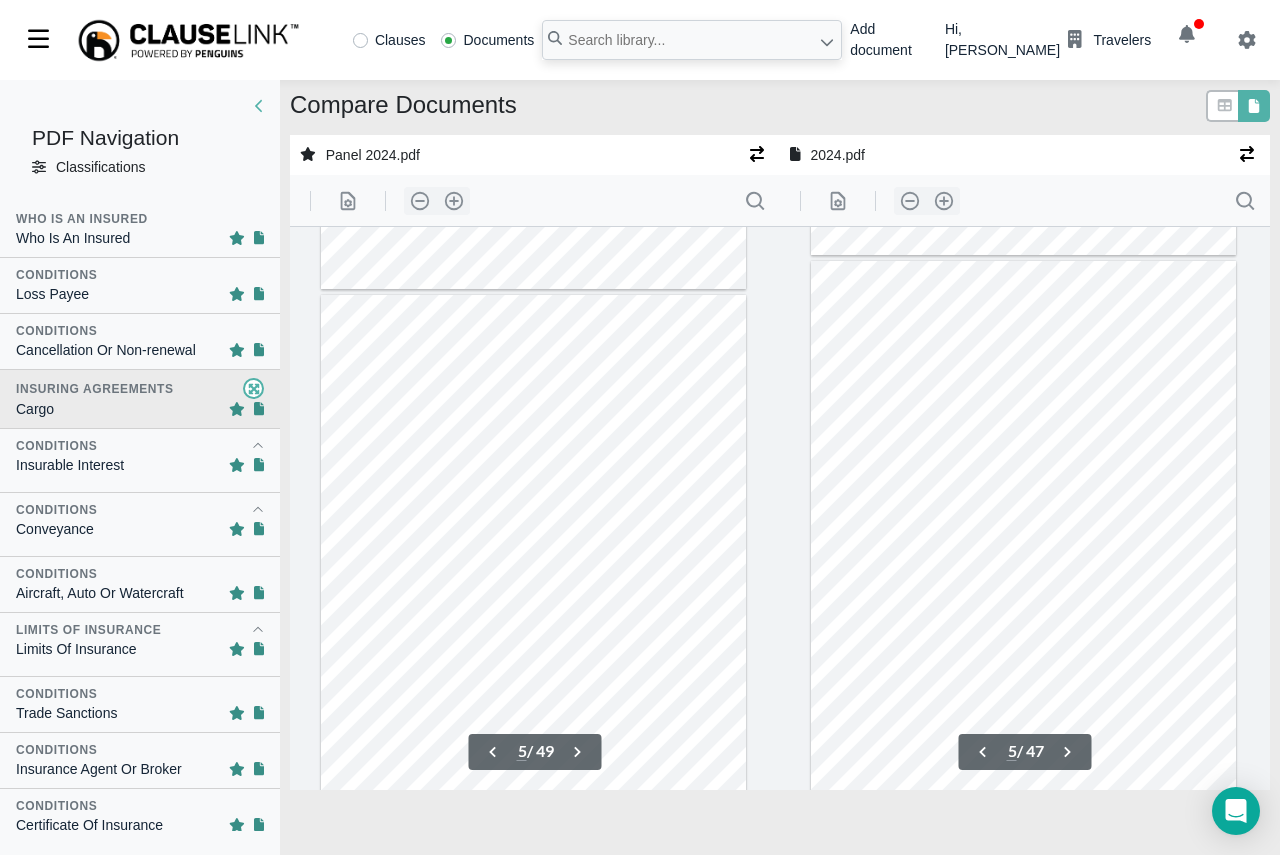 scroll, scrollTop: 2195, scrollLeft: 0, axis: vertical 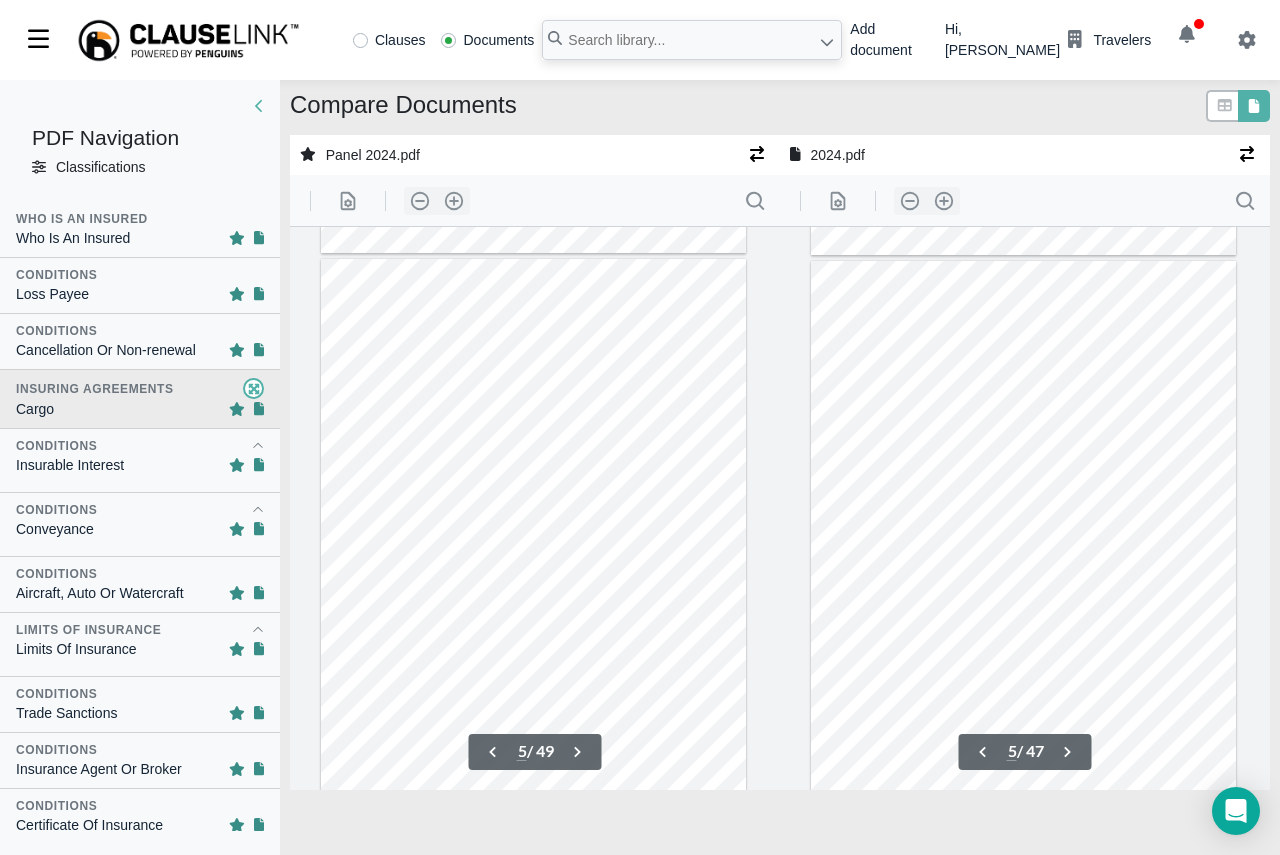 click on "Conditions" at bounding box center (56, 446) 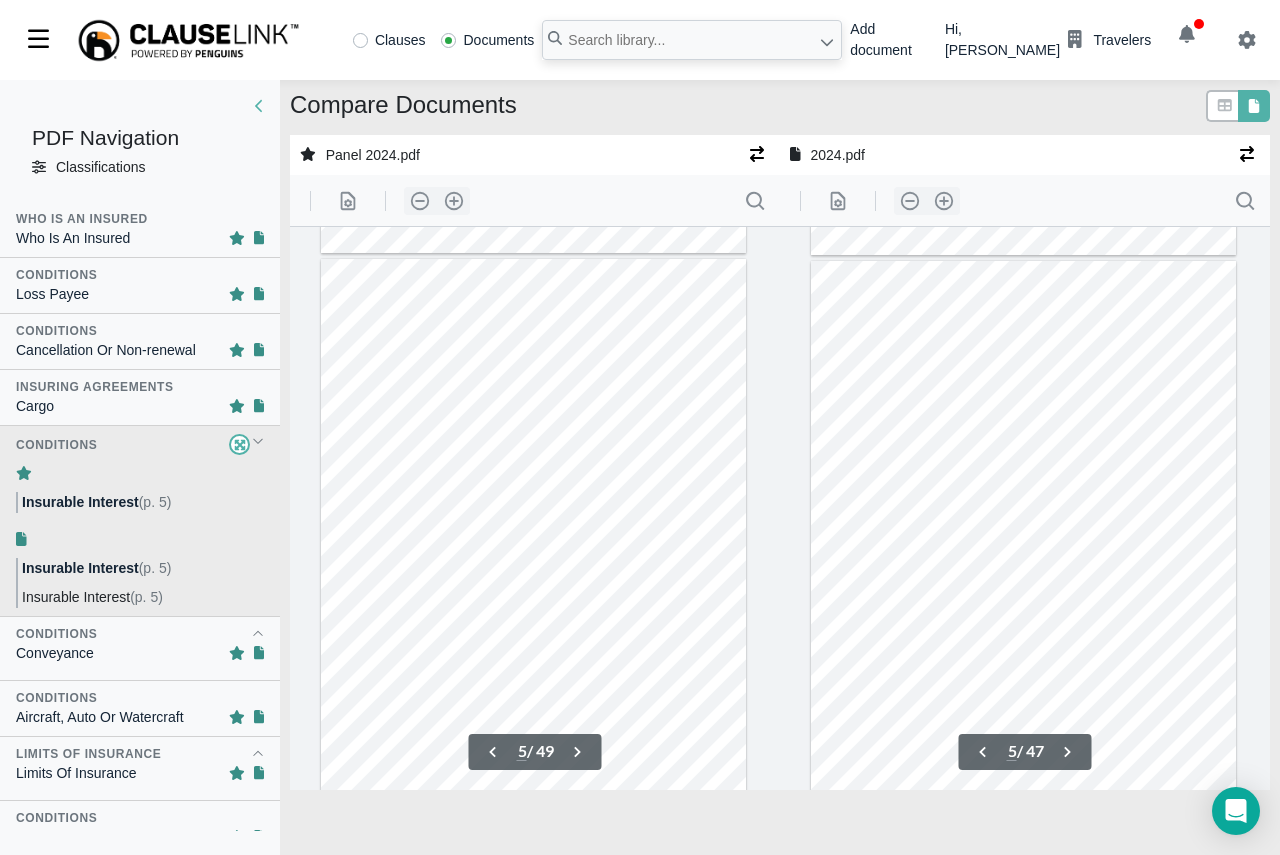 scroll, scrollTop: 2251, scrollLeft: 0, axis: vertical 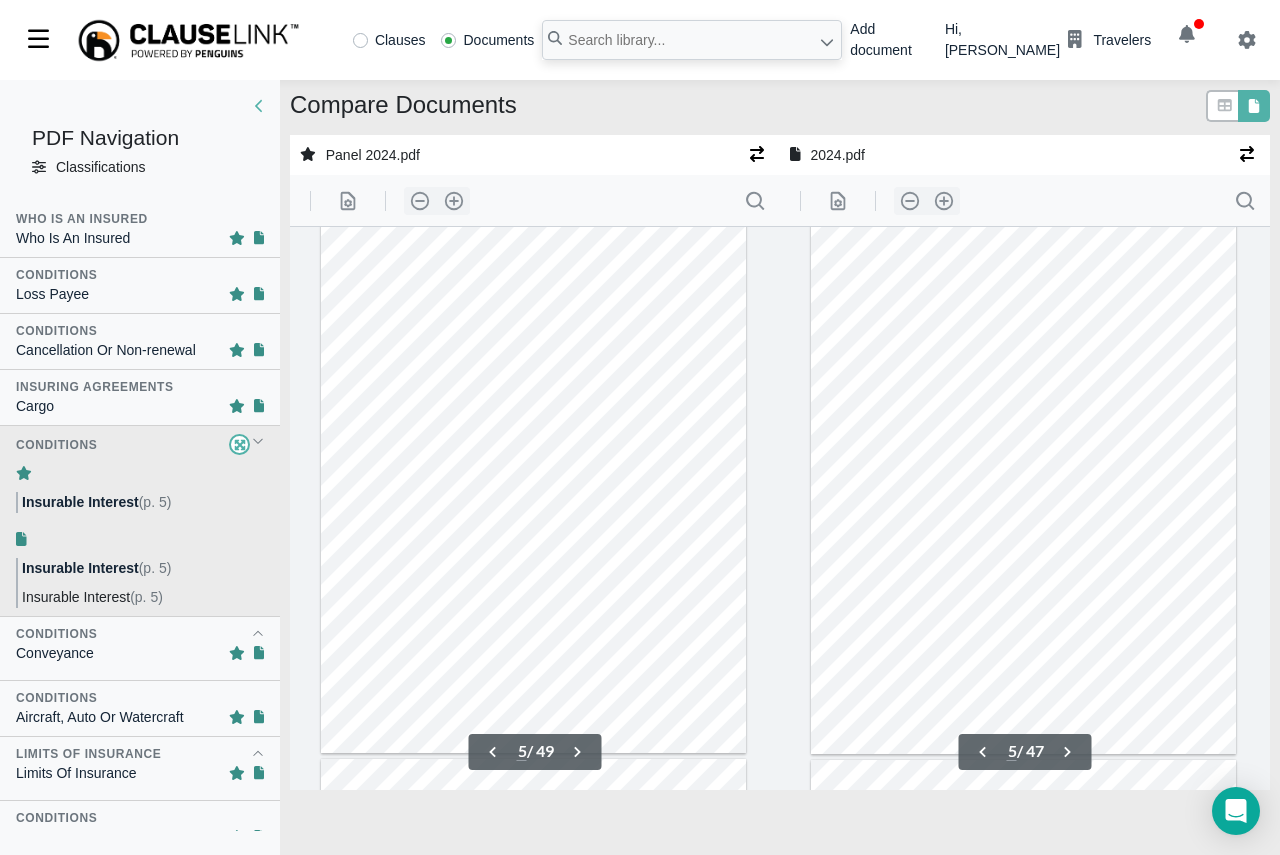 click on "Insurable Interest" at bounding box center [80, 502] 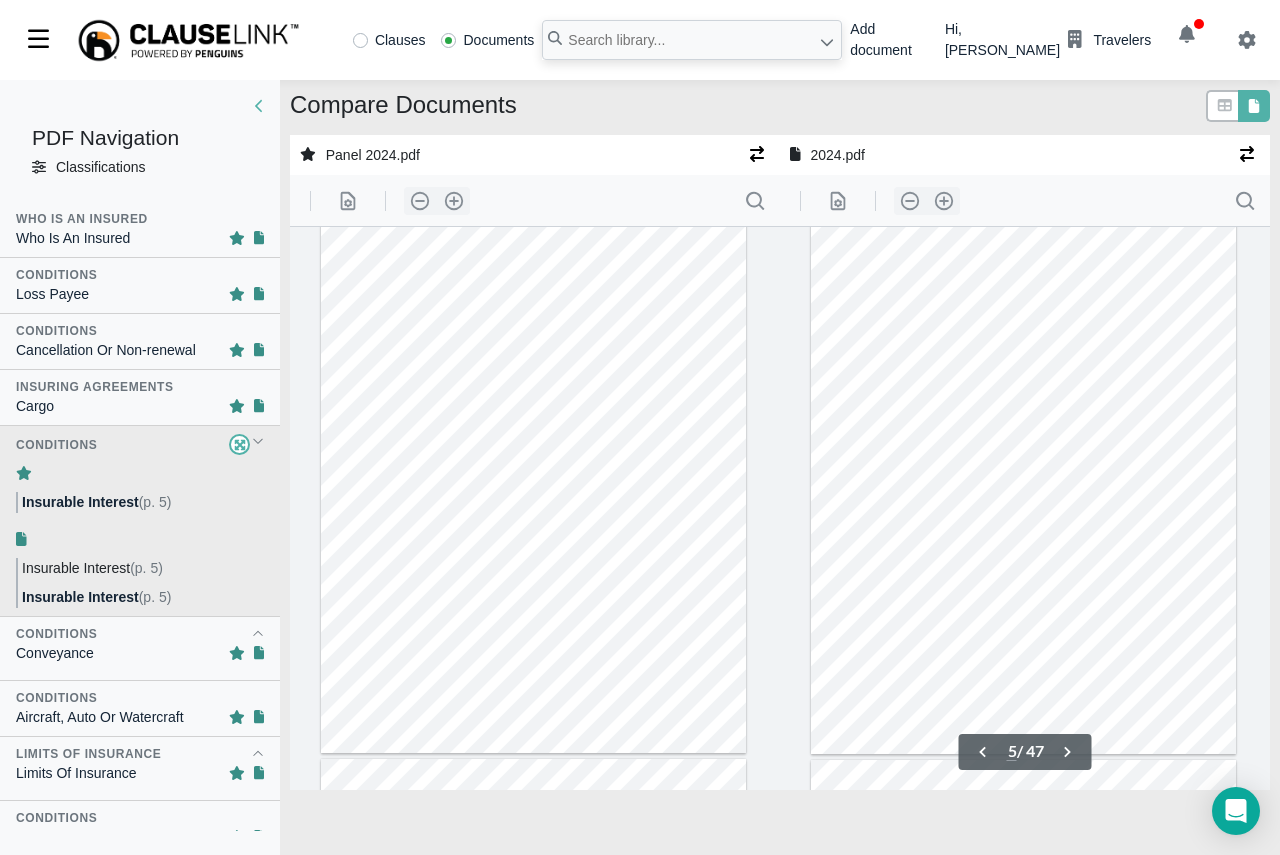scroll, scrollTop: 2311, scrollLeft: 0, axis: vertical 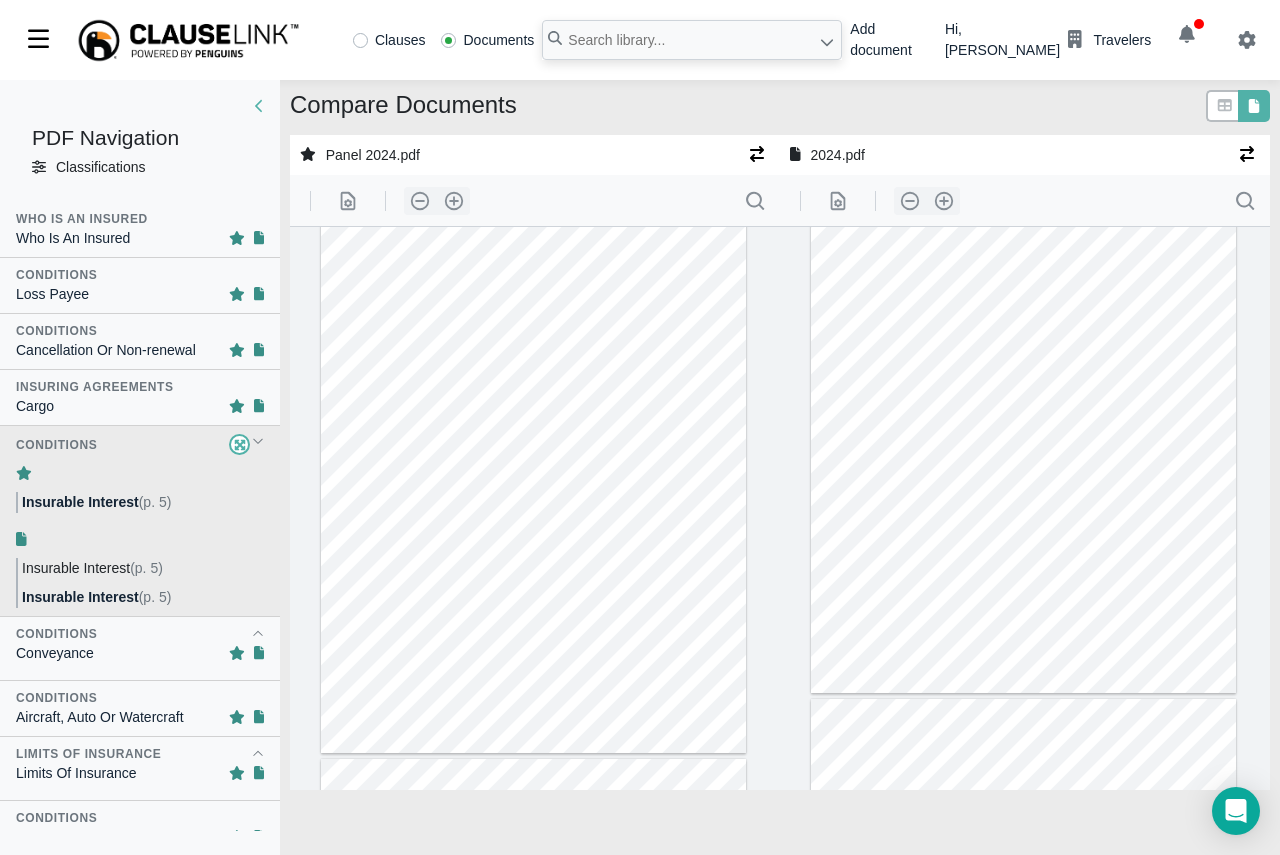 click on "Conditions" at bounding box center (140, 634) 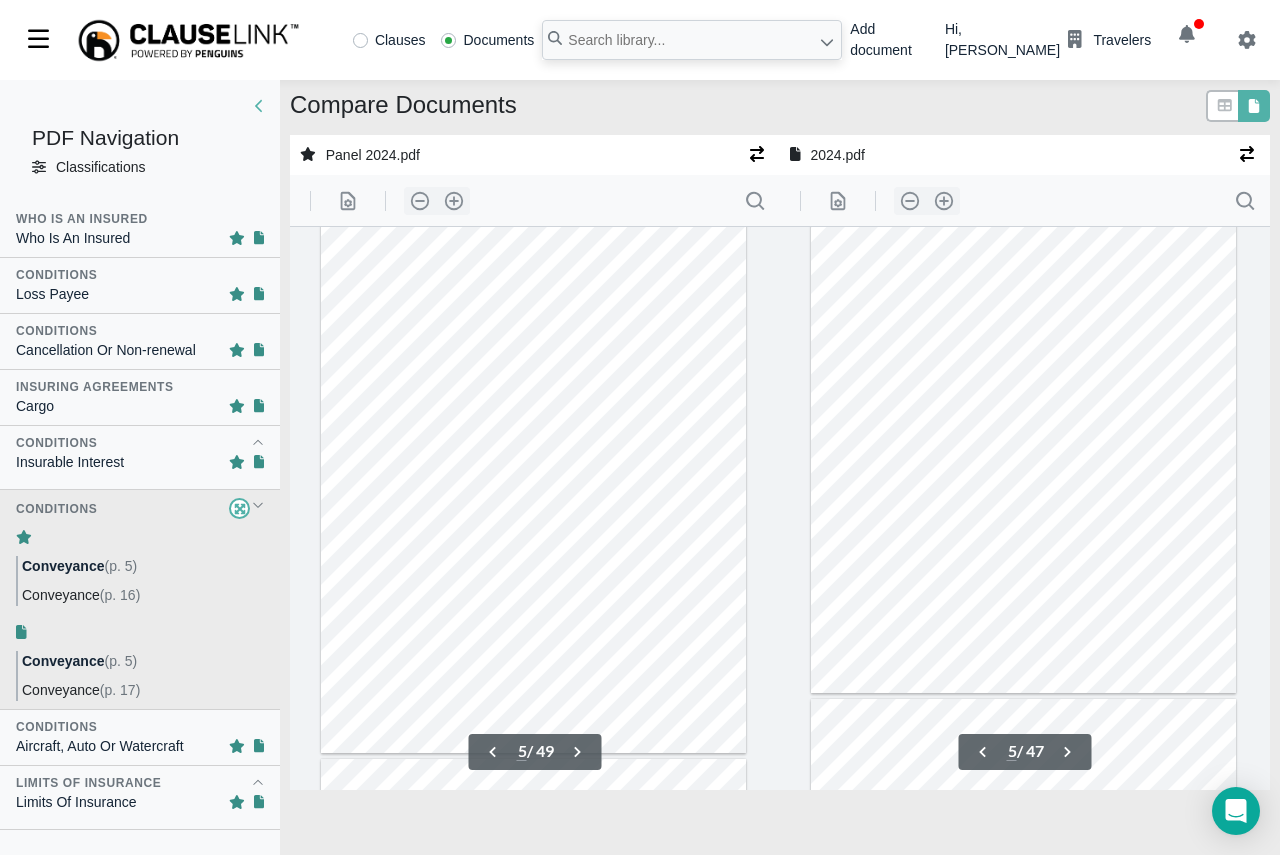scroll, scrollTop: 2346, scrollLeft: 0, axis: vertical 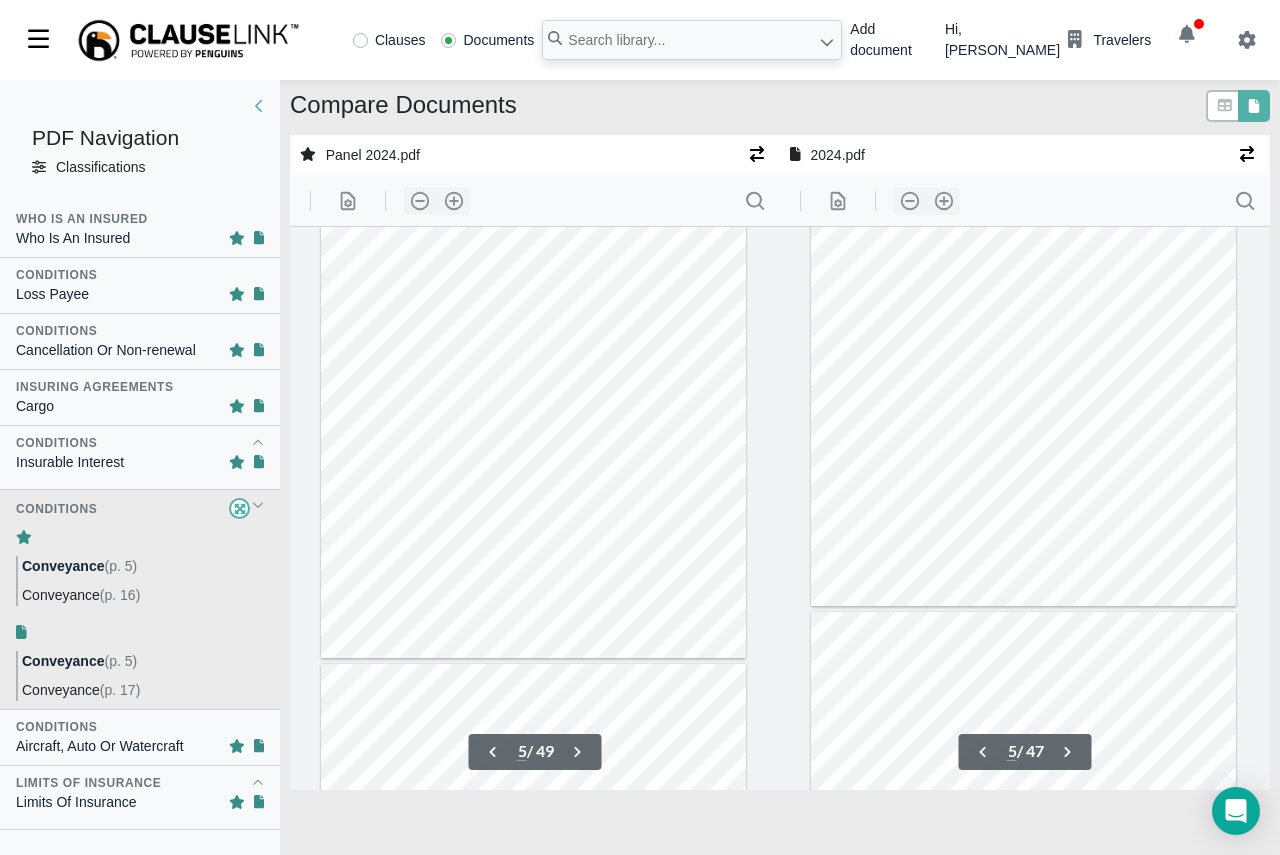 click on "Conditions" at bounding box center (140, 443) 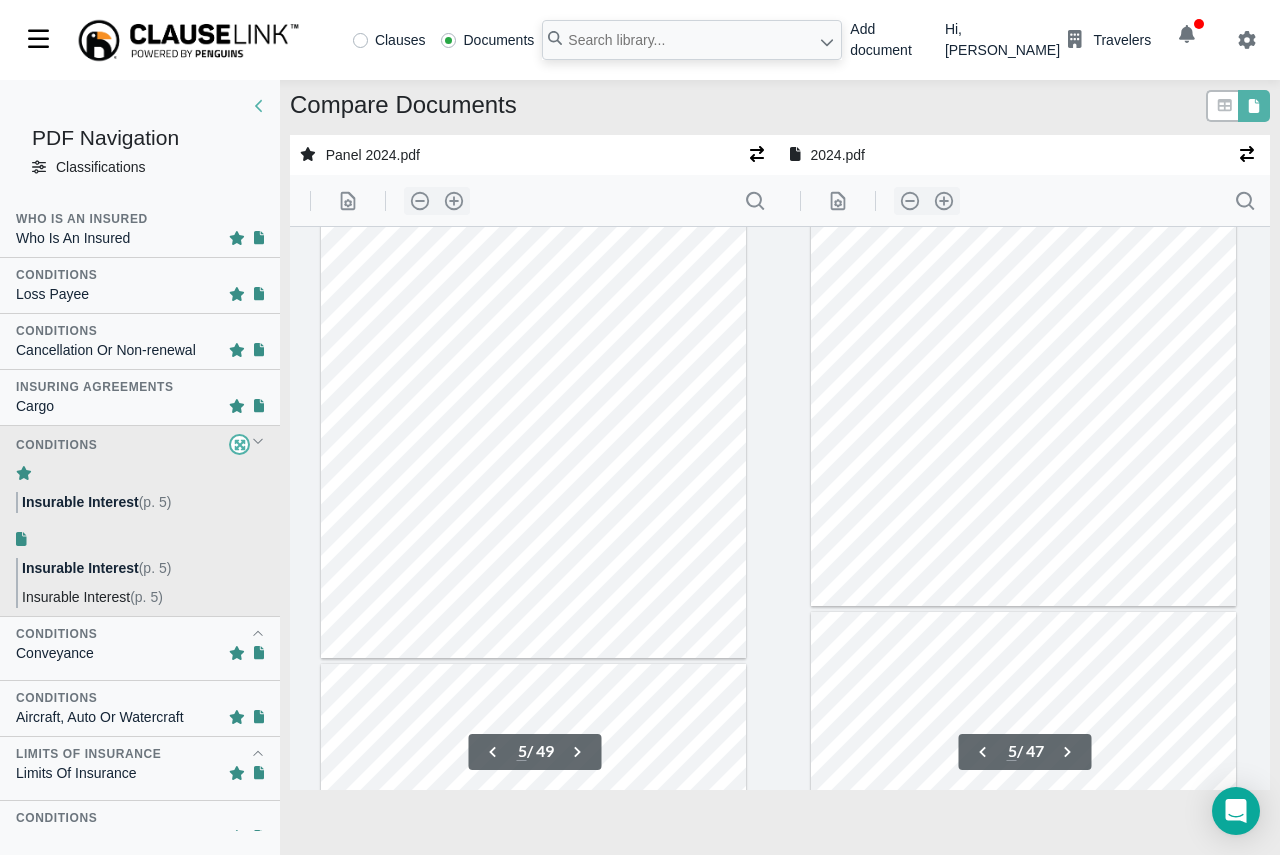 scroll, scrollTop: 2251, scrollLeft: 0, axis: vertical 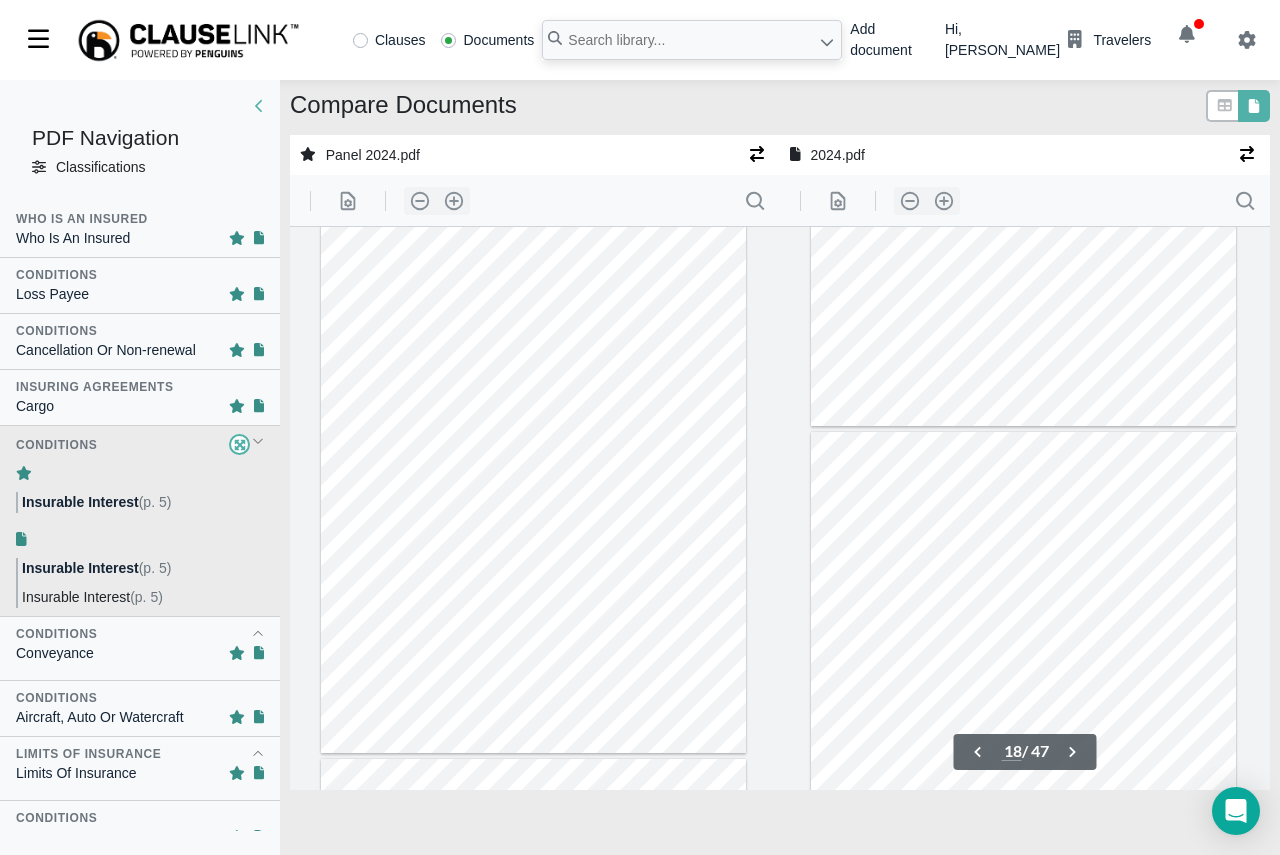 click on "Conditions" at bounding box center [56, 634] 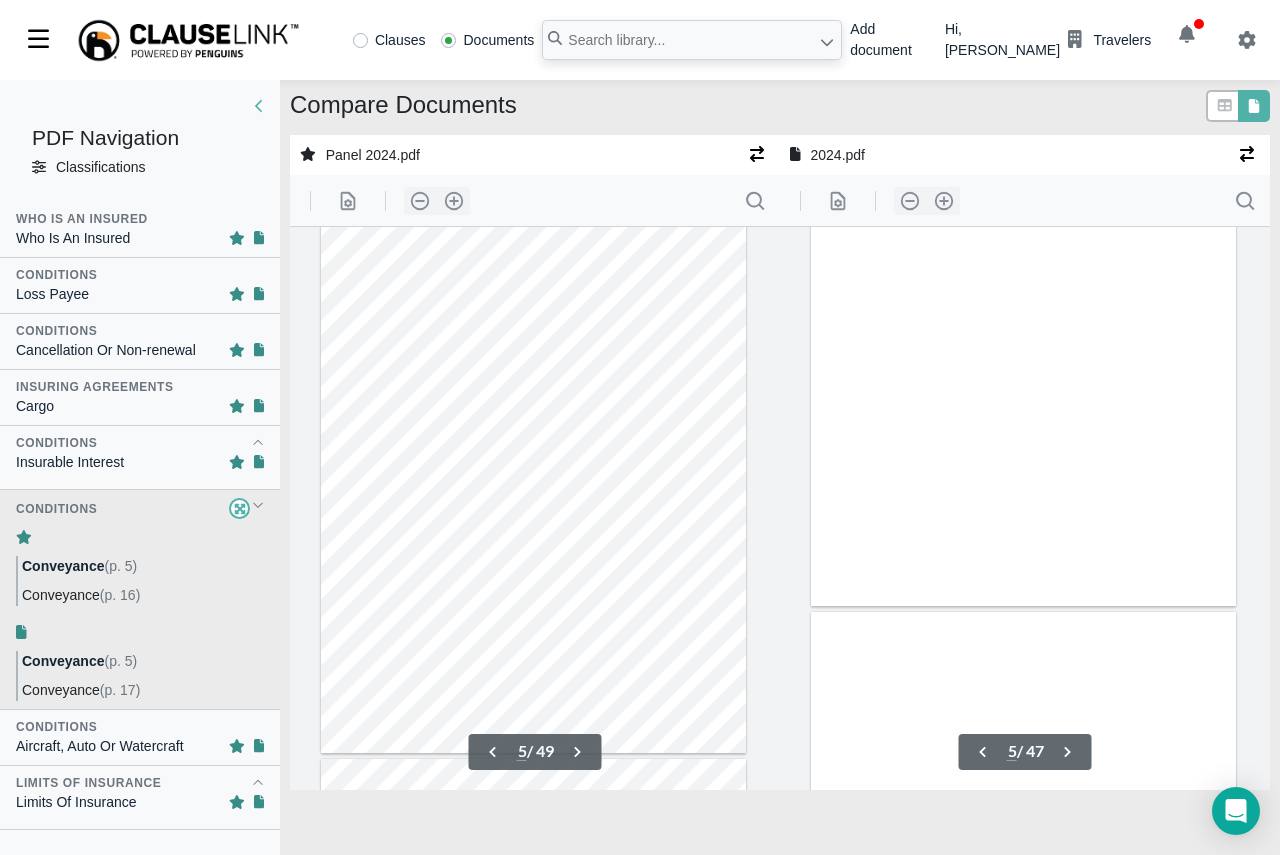scroll, scrollTop: 2346, scrollLeft: 0, axis: vertical 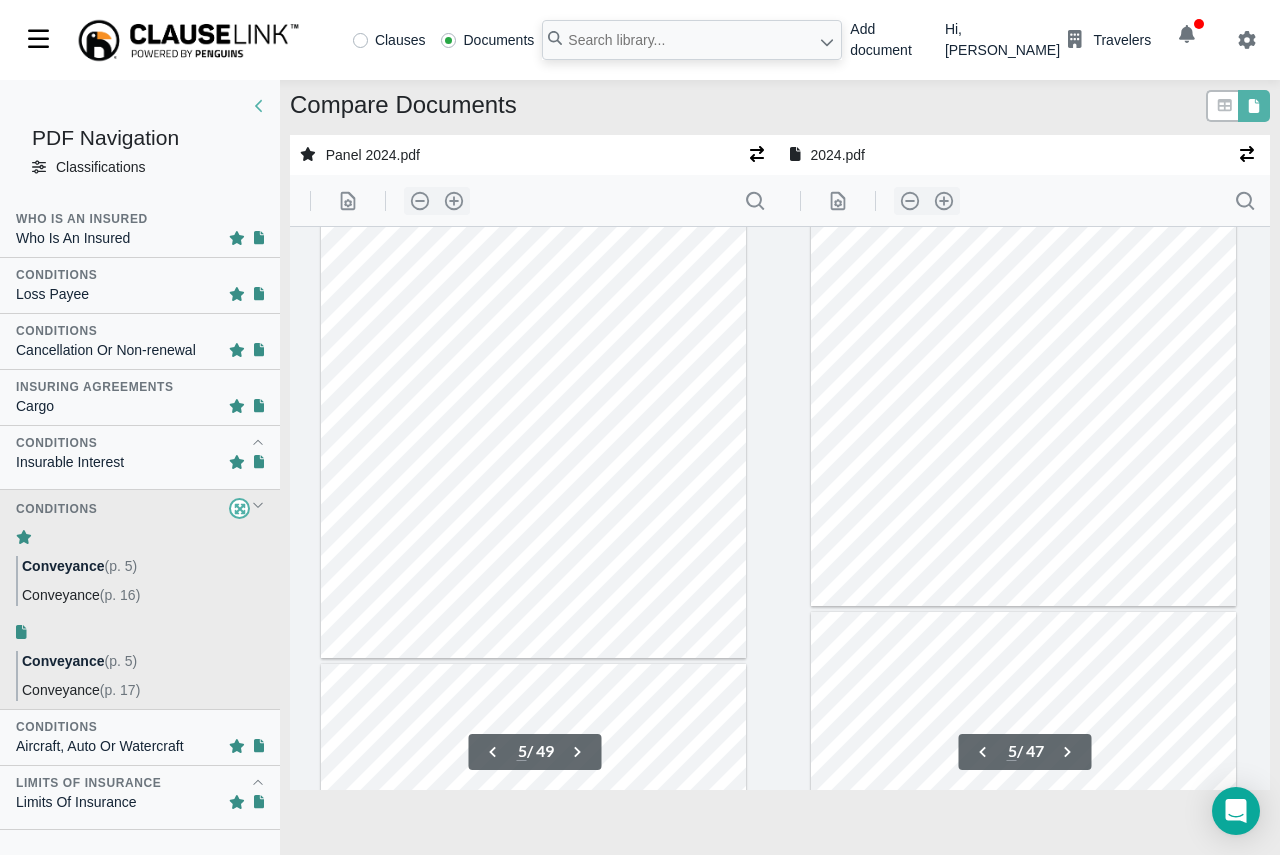 click on "Aircraft, Auto Or Watercraft" at bounding box center [100, 746] 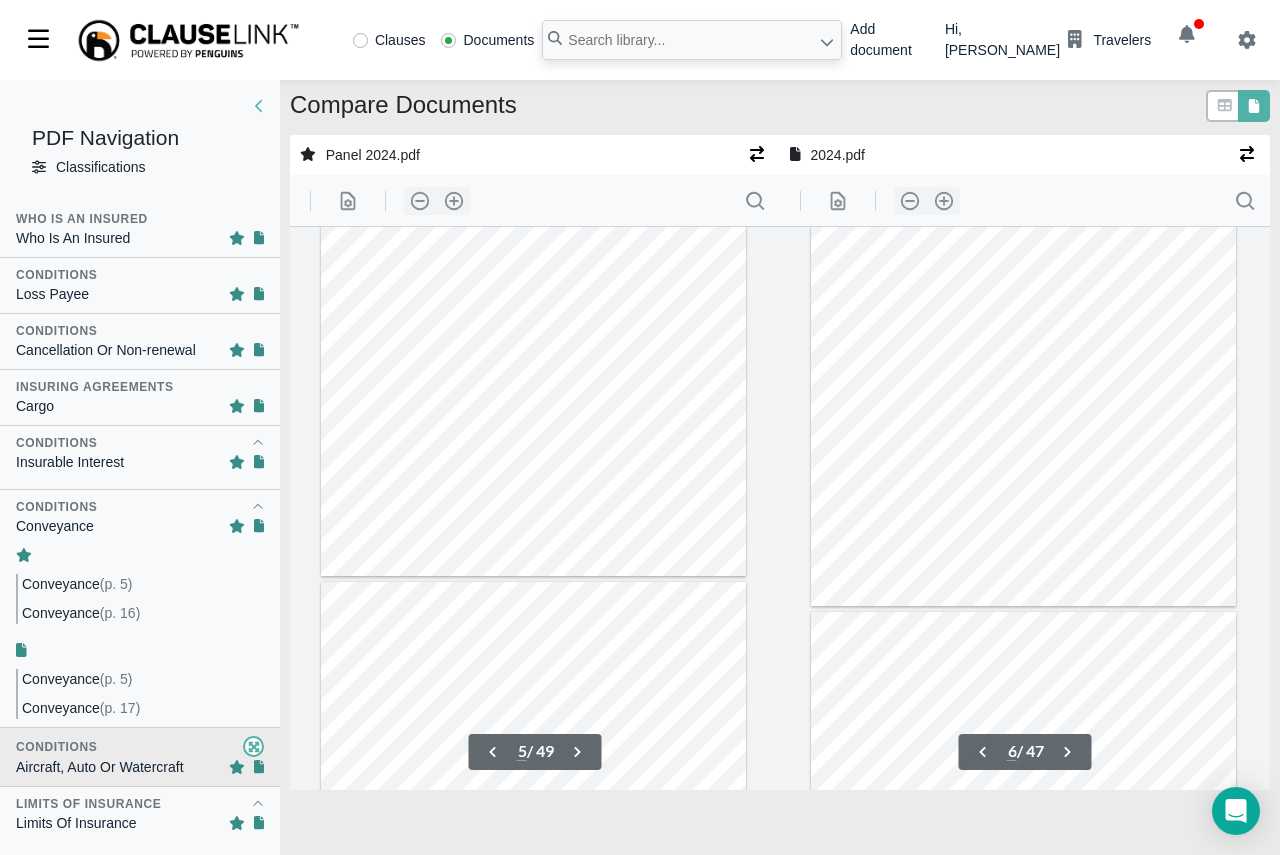 scroll, scrollTop: 2594, scrollLeft: 0, axis: vertical 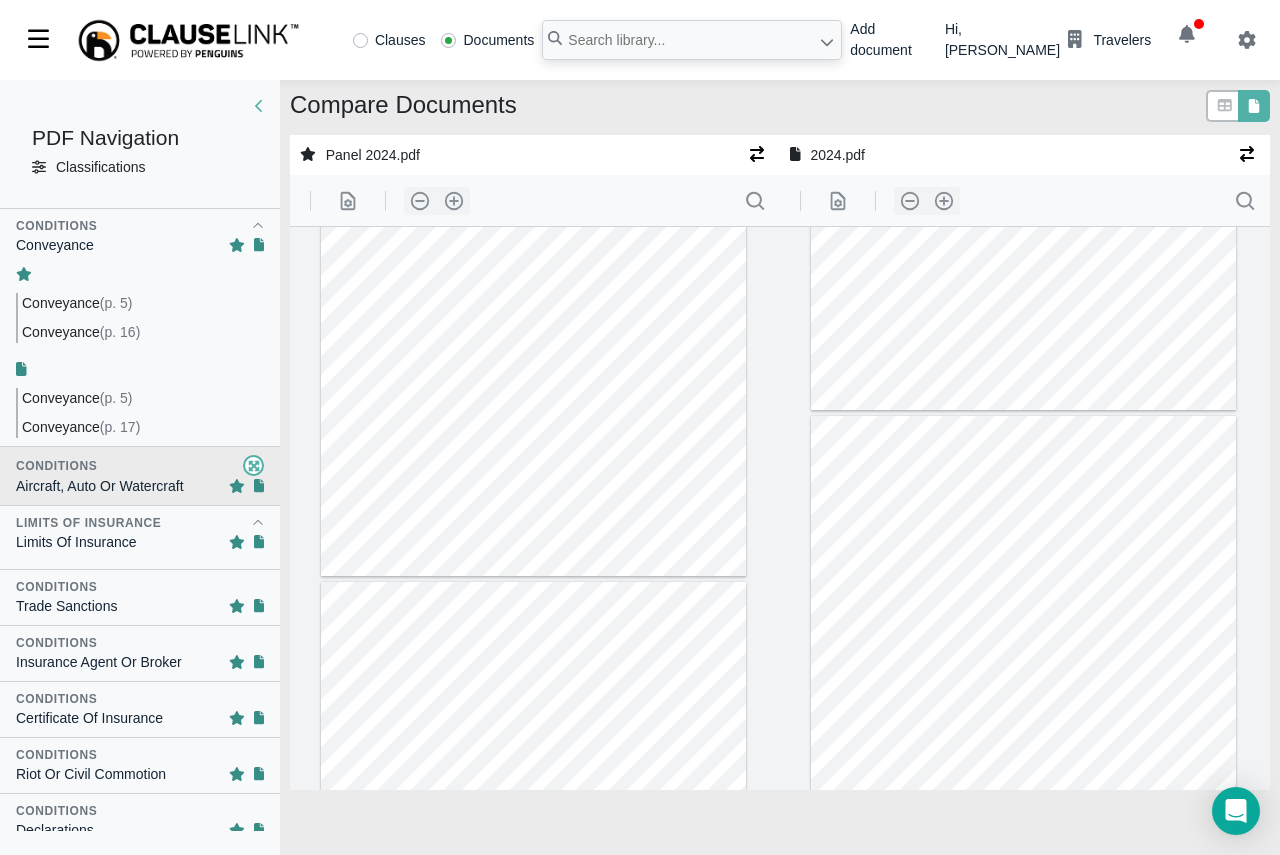 click on "(p. 5)" at bounding box center [116, 303] 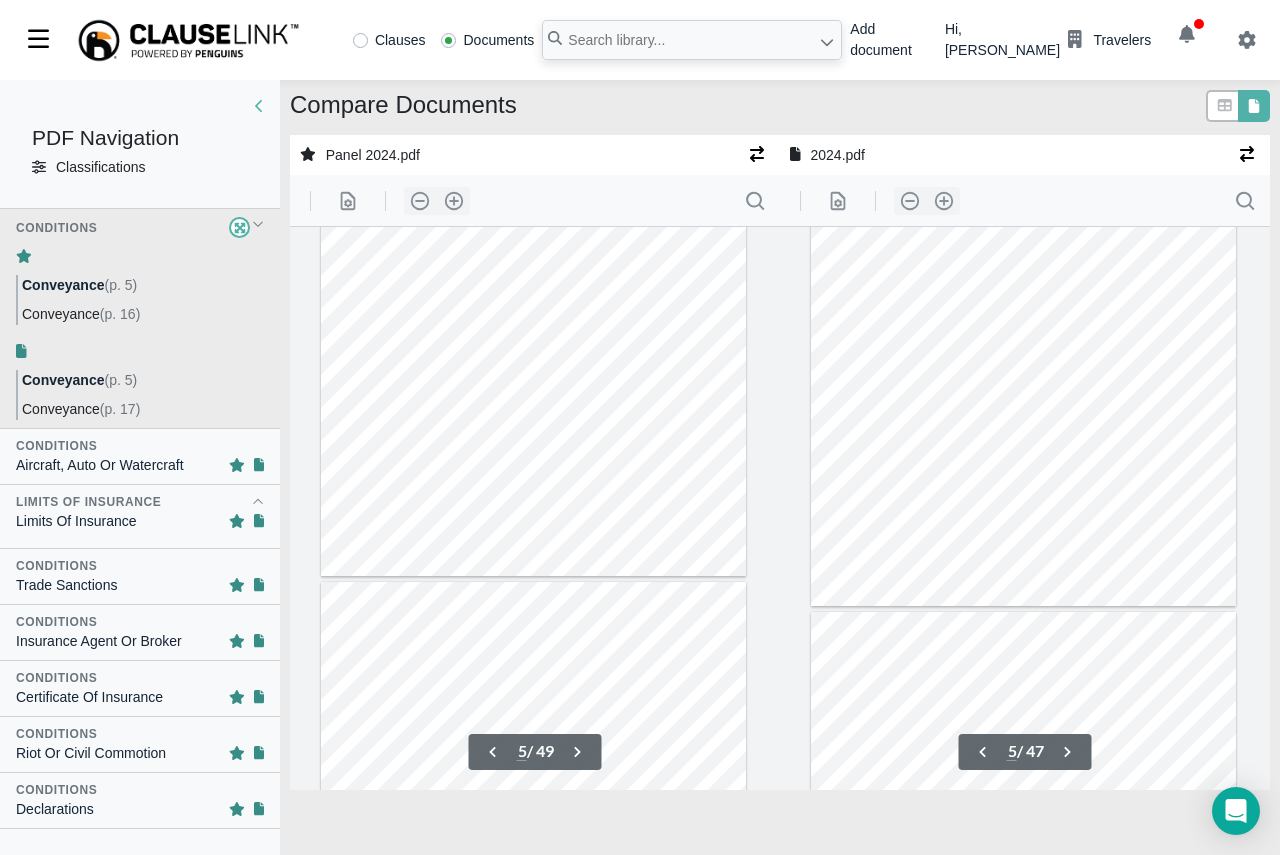 scroll, scrollTop: 2346, scrollLeft: 0, axis: vertical 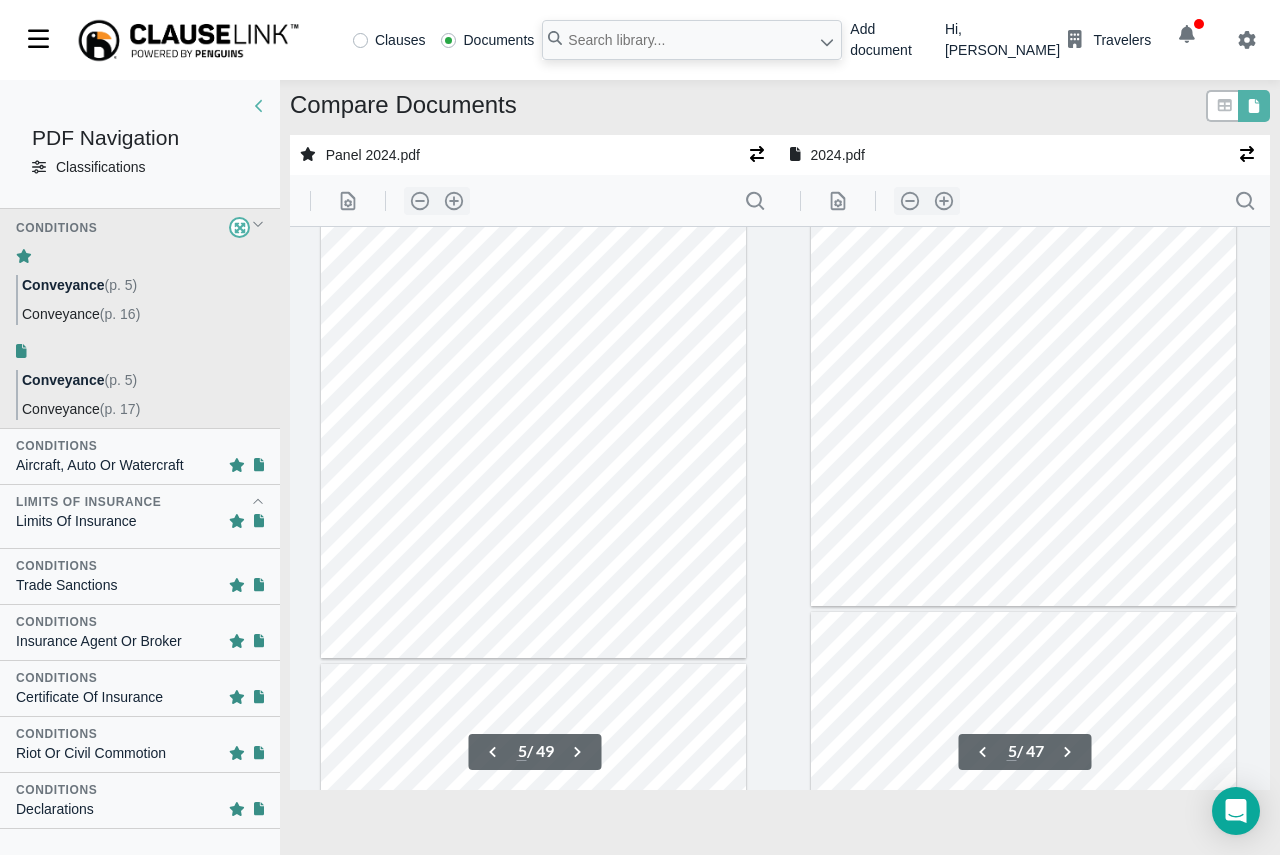 click on "(p. 16)" at bounding box center [120, 314] 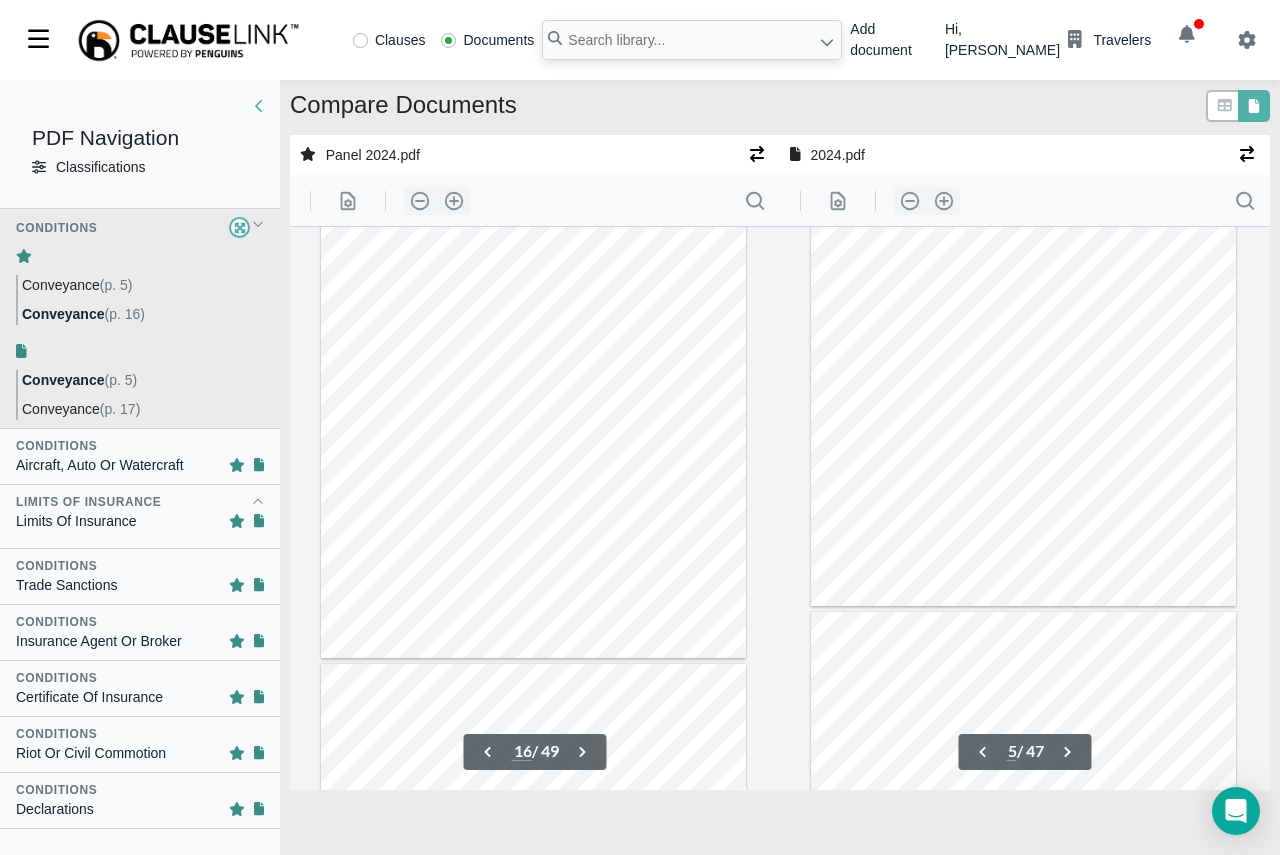 scroll, scrollTop: 8520, scrollLeft: 0, axis: vertical 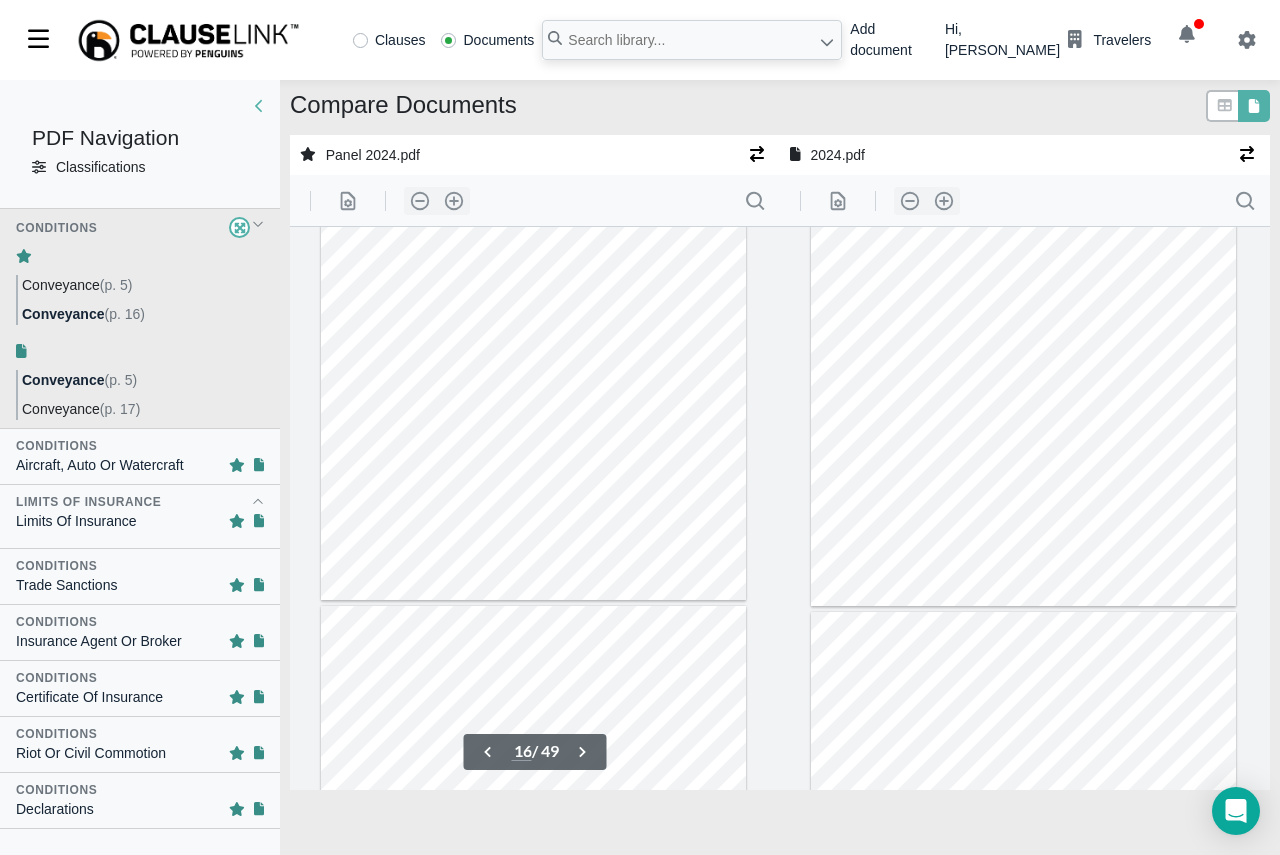 click on "(p. 17)" at bounding box center [120, 409] 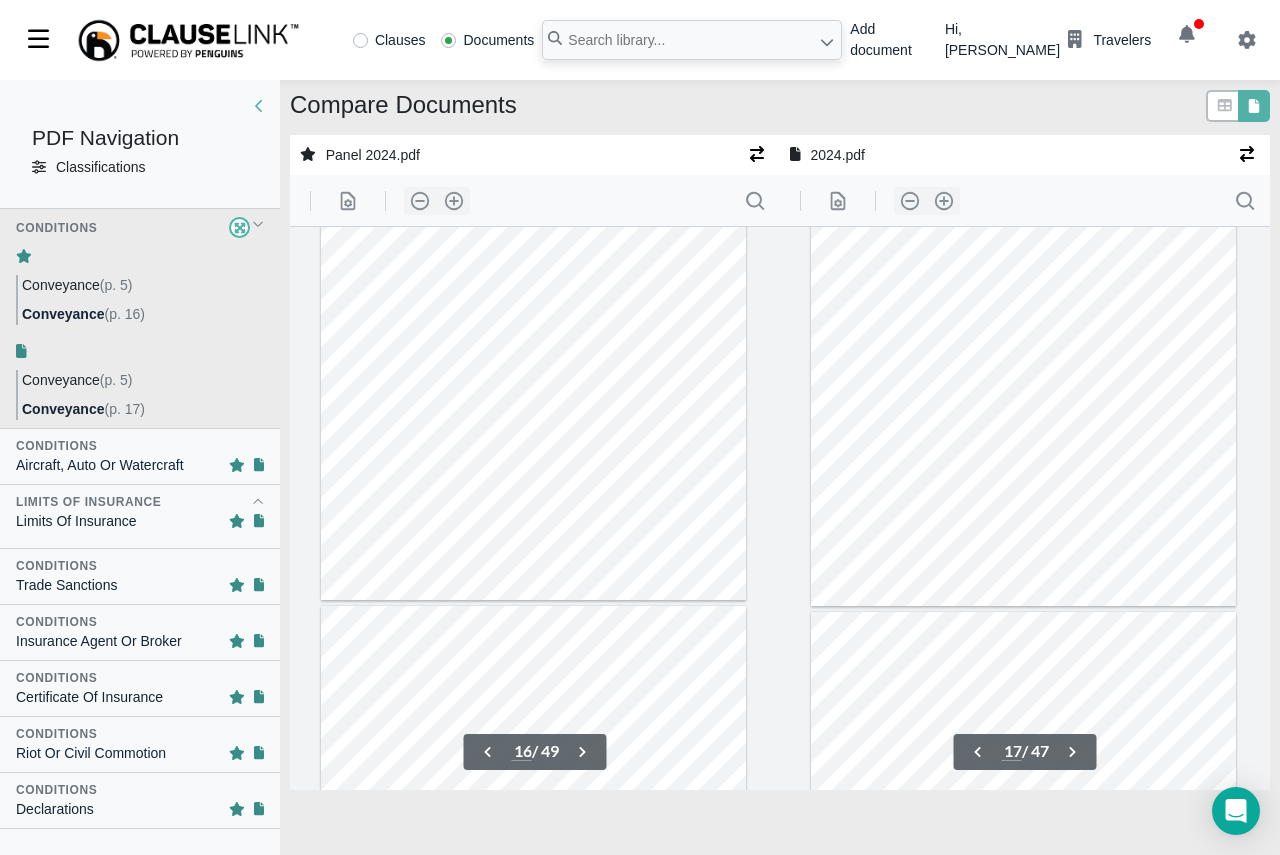 scroll, scrollTop: 8834, scrollLeft: 0, axis: vertical 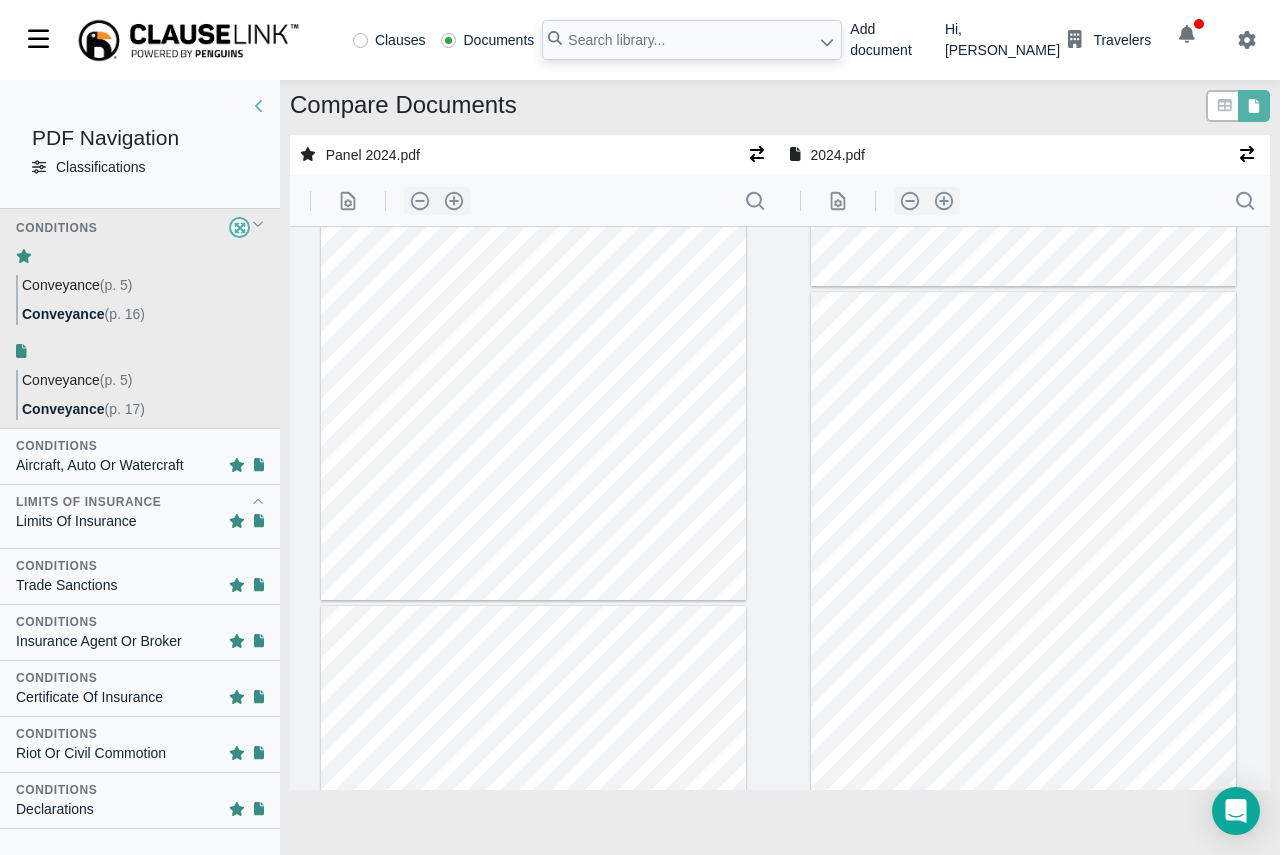 click on "Aircraft, Auto Or Watercraft" at bounding box center [100, 465] 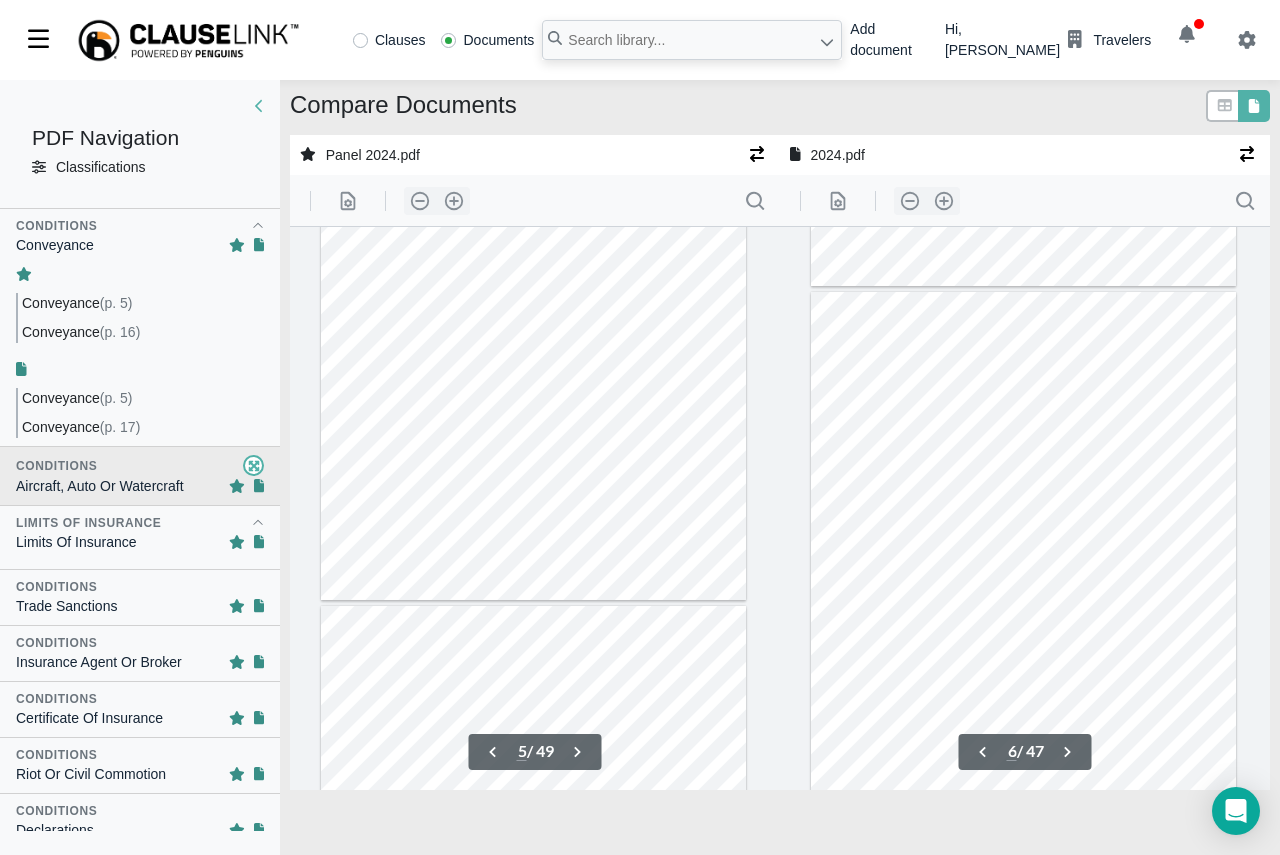 scroll, scrollTop: 2428, scrollLeft: 0, axis: vertical 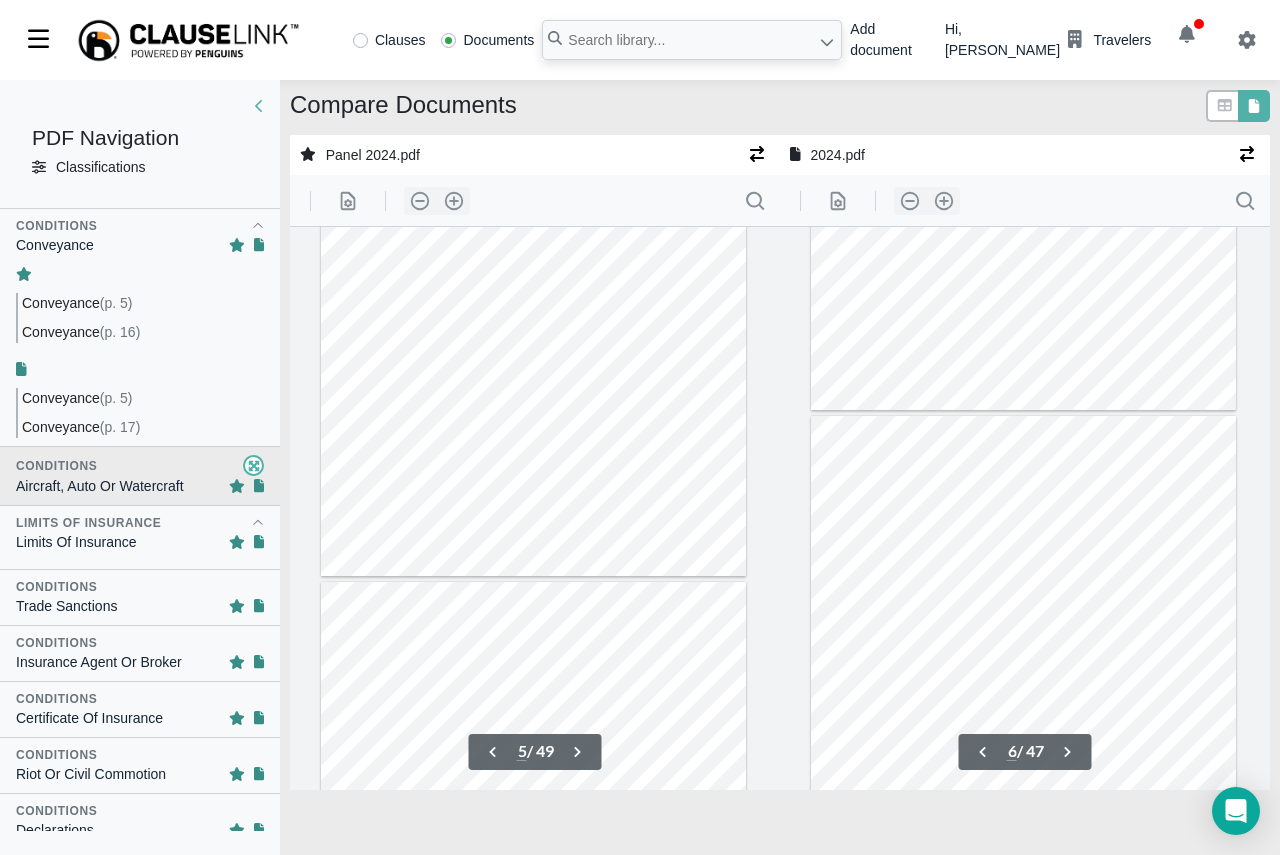 click on "Limits of Insurance Limits Of Insurance Limits Of Insurance  (p. 6) Limits Of Insurance  (p. 9) Limits Of Insurance  (p. 6) Limits Of Insurance  (p. 9)" at bounding box center [140, 538] 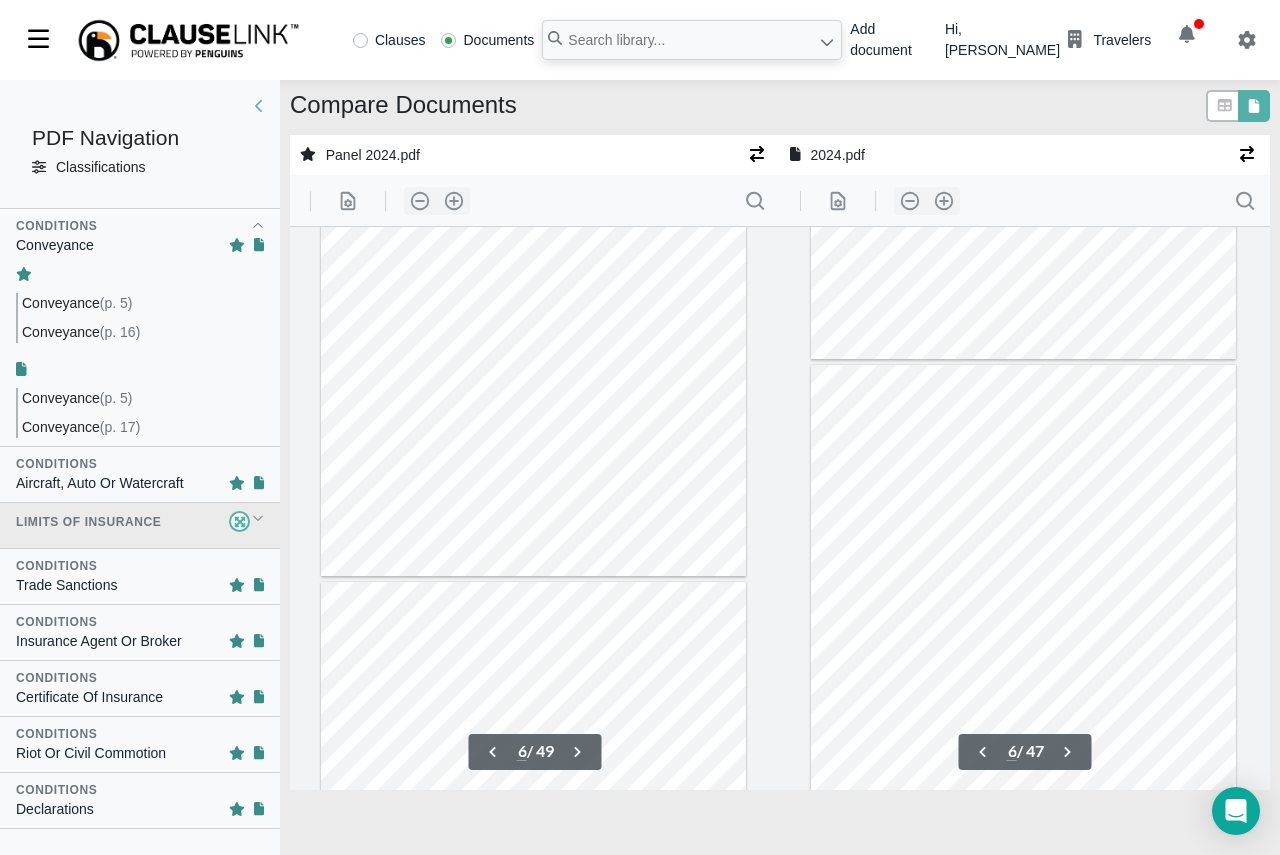 scroll, scrollTop: 2600, scrollLeft: 0, axis: vertical 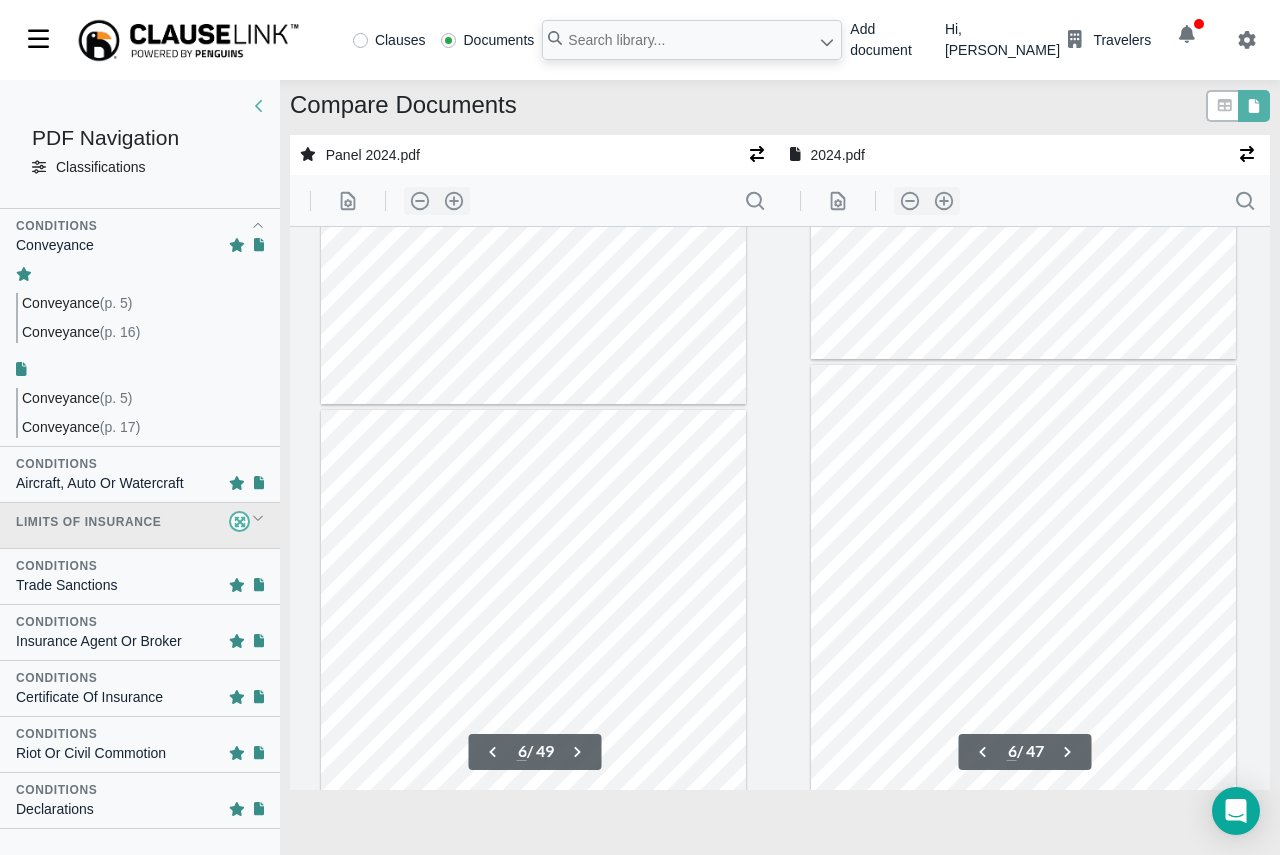 click on "Limits of Insurance" at bounding box center (88, 522) 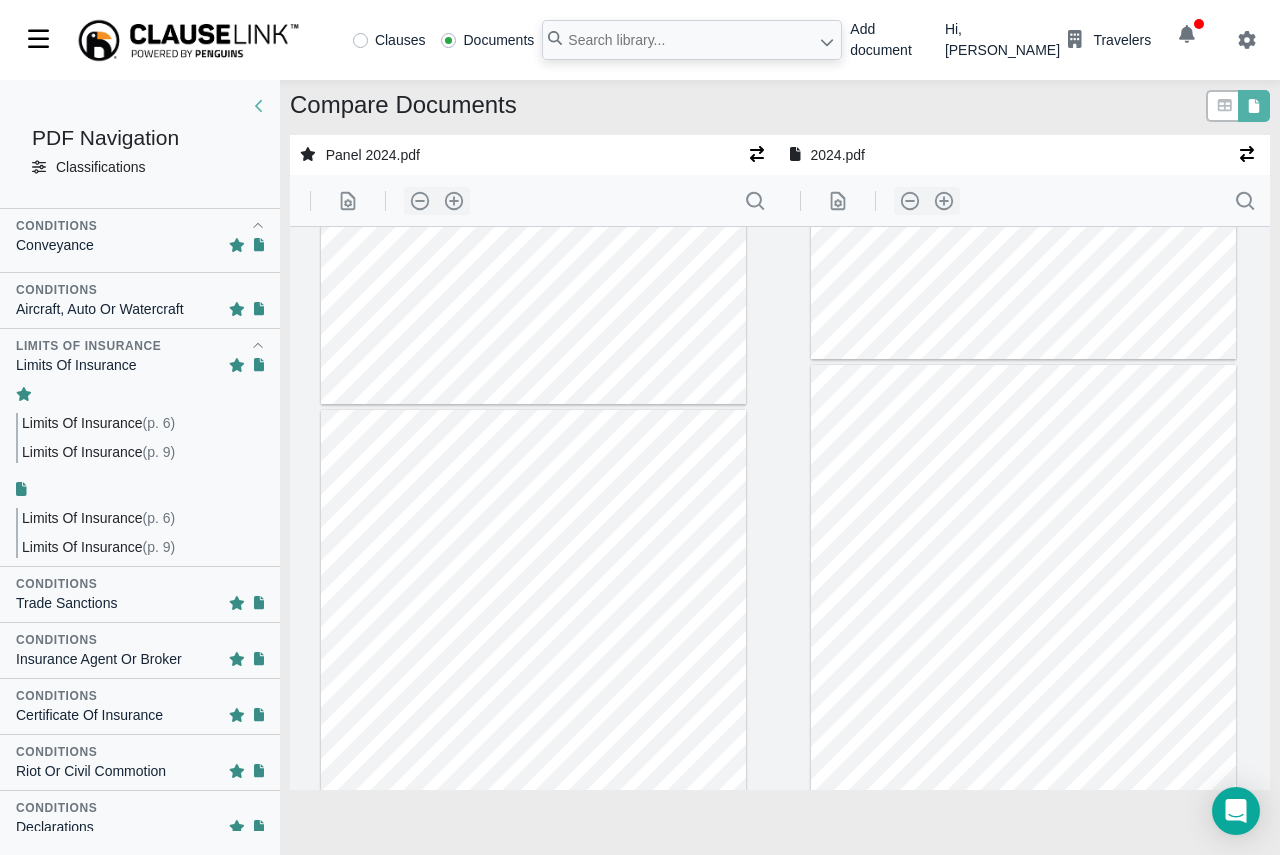 click on "Limits Of Insurance" at bounding box center (76, 365) 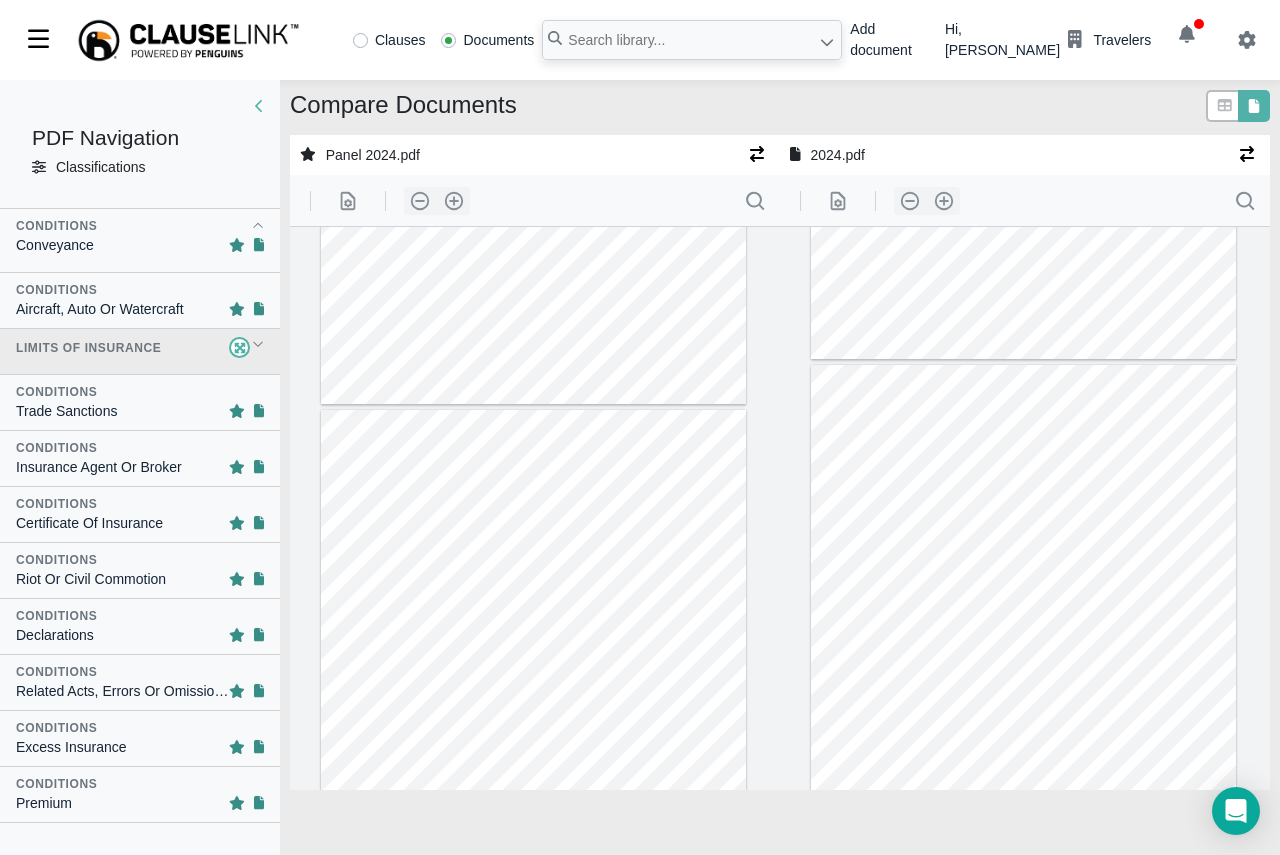 click on "Limits of Insurance" at bounding box center (140, 351) 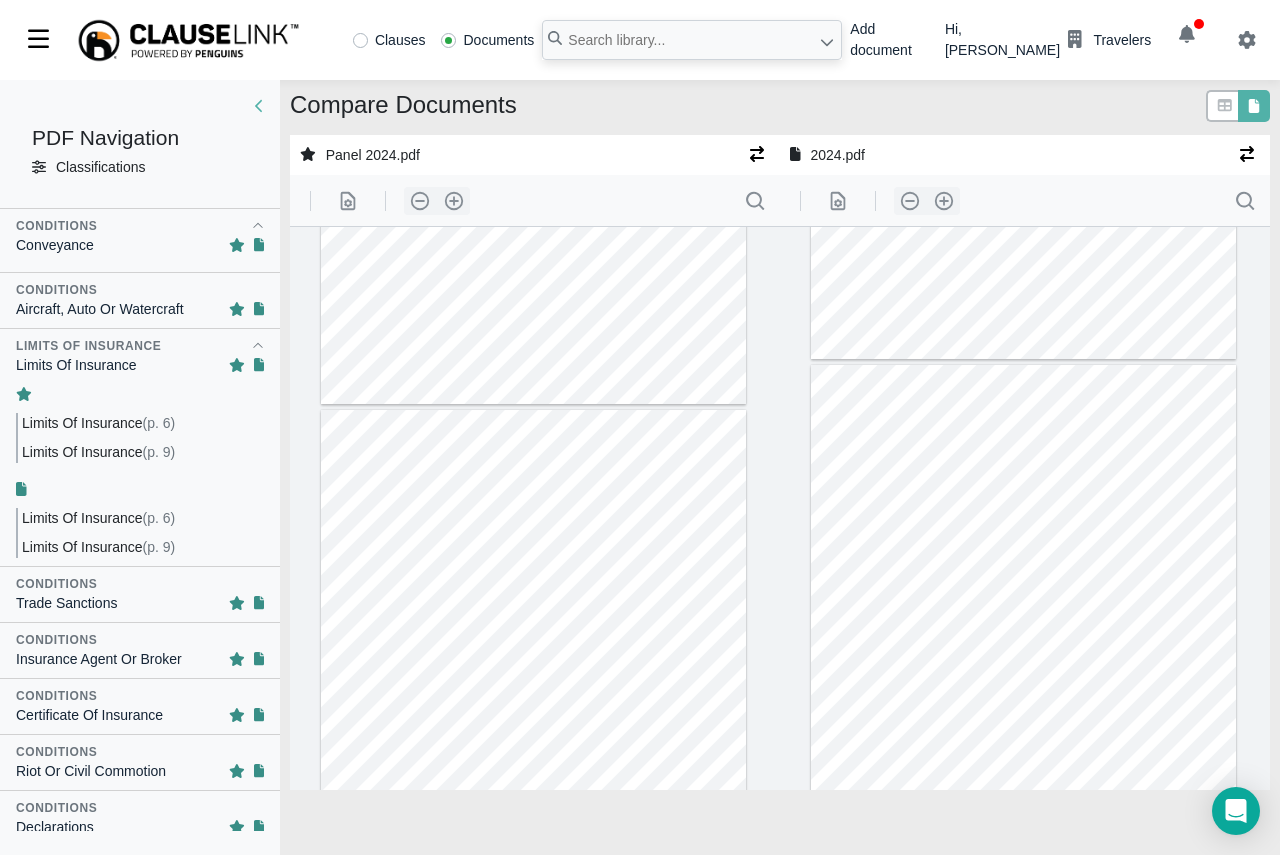 click on "Limits Of Insurance" at bounding box center [82, 423] 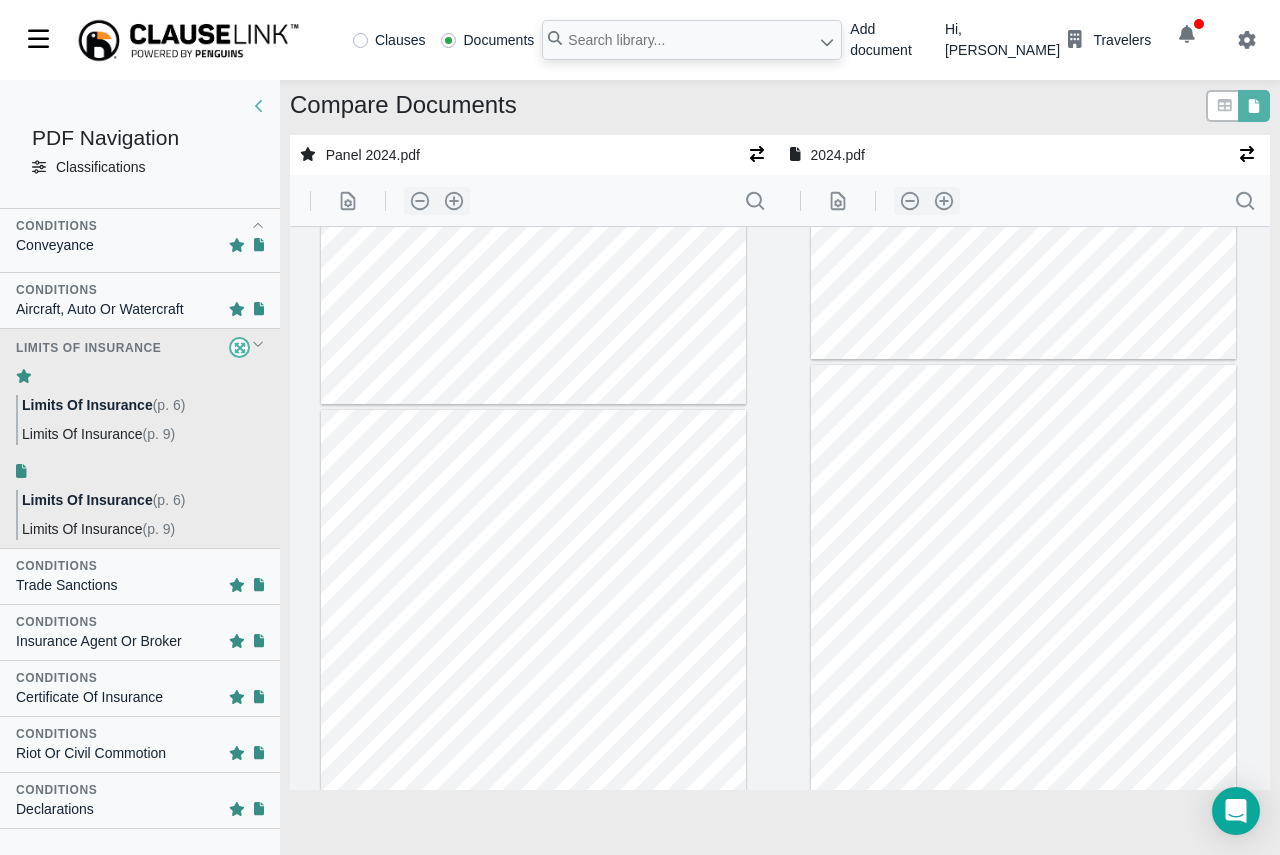 click on "Limits Of Insurance" at bounding box center (82, 434) 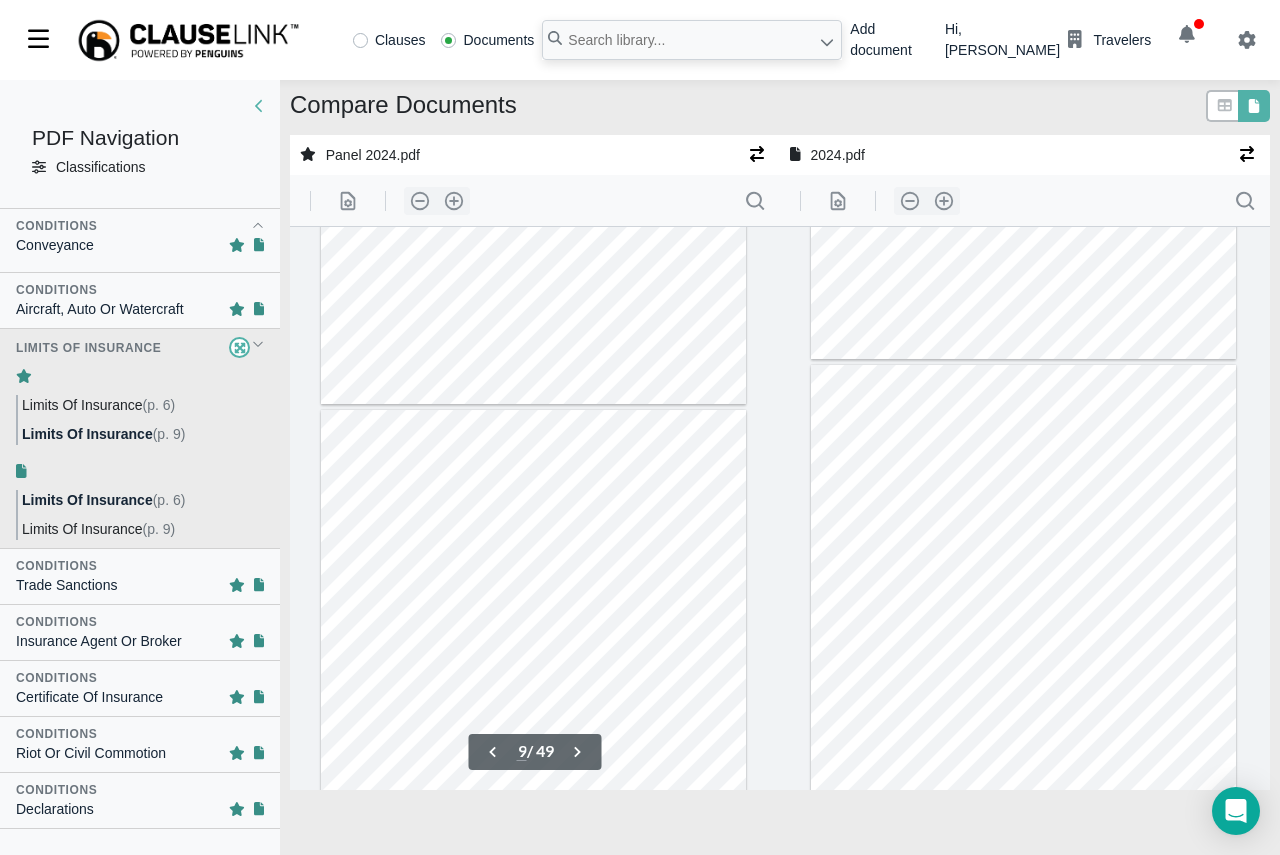 scroll, scrollTop: 4593, scrollLeft: 0, axis: vertical 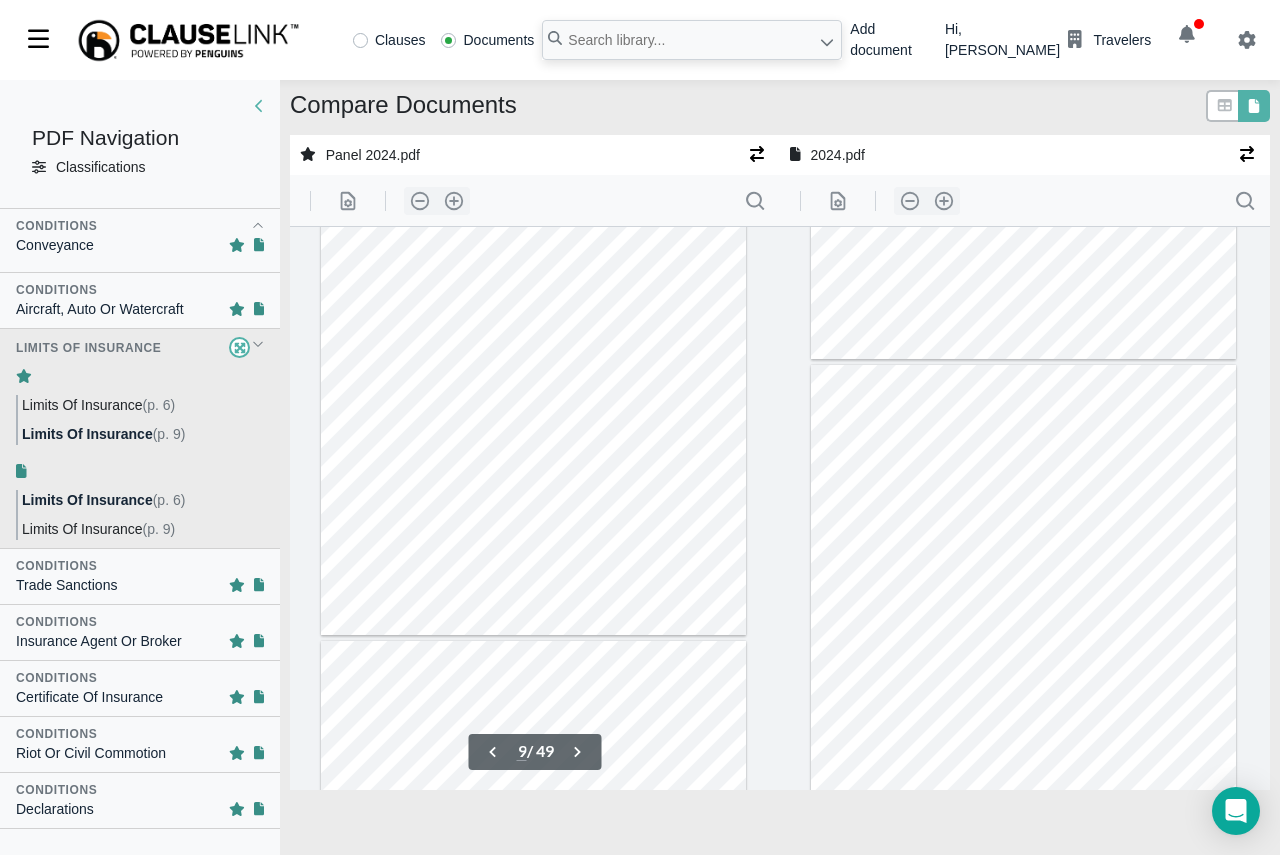 click on "Limits Of Insurance" at bounding box center (82, 529) 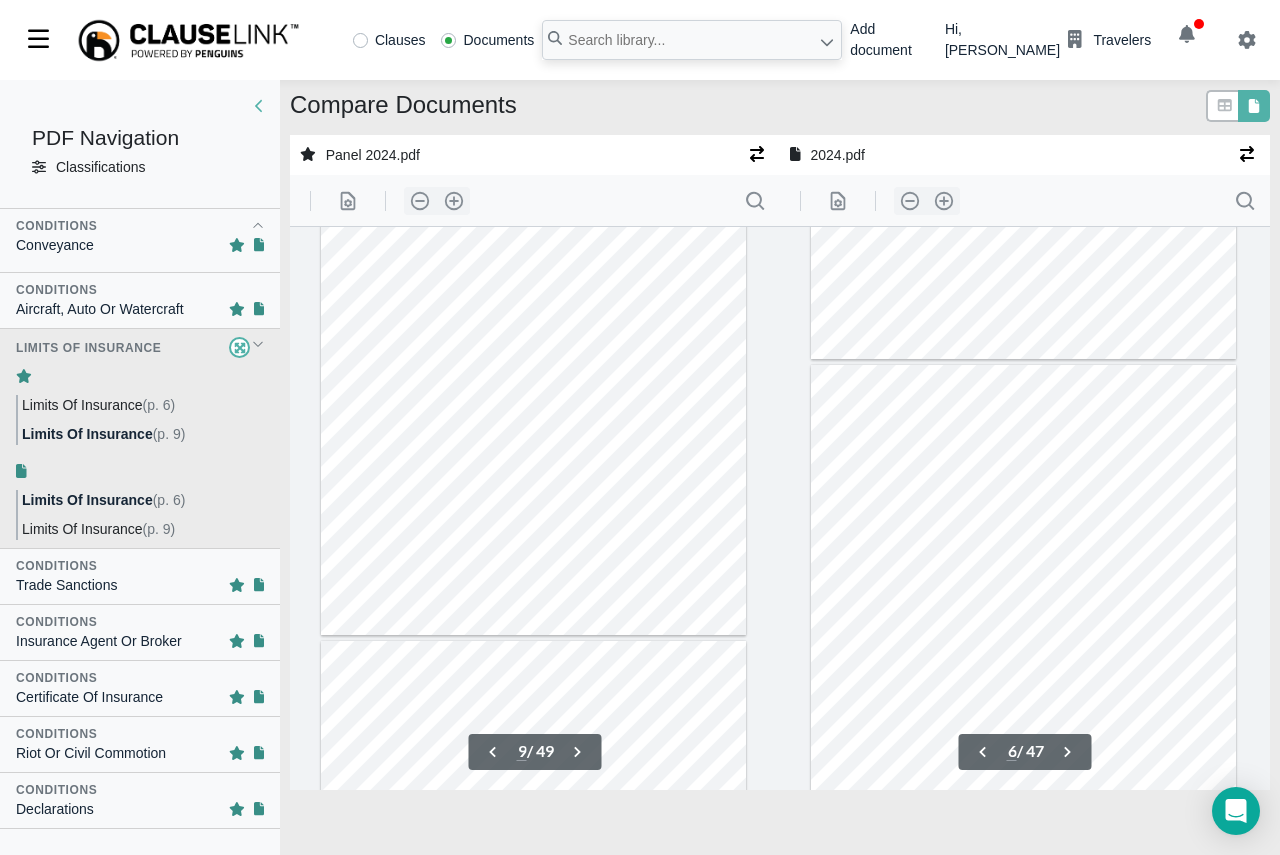type on "9" 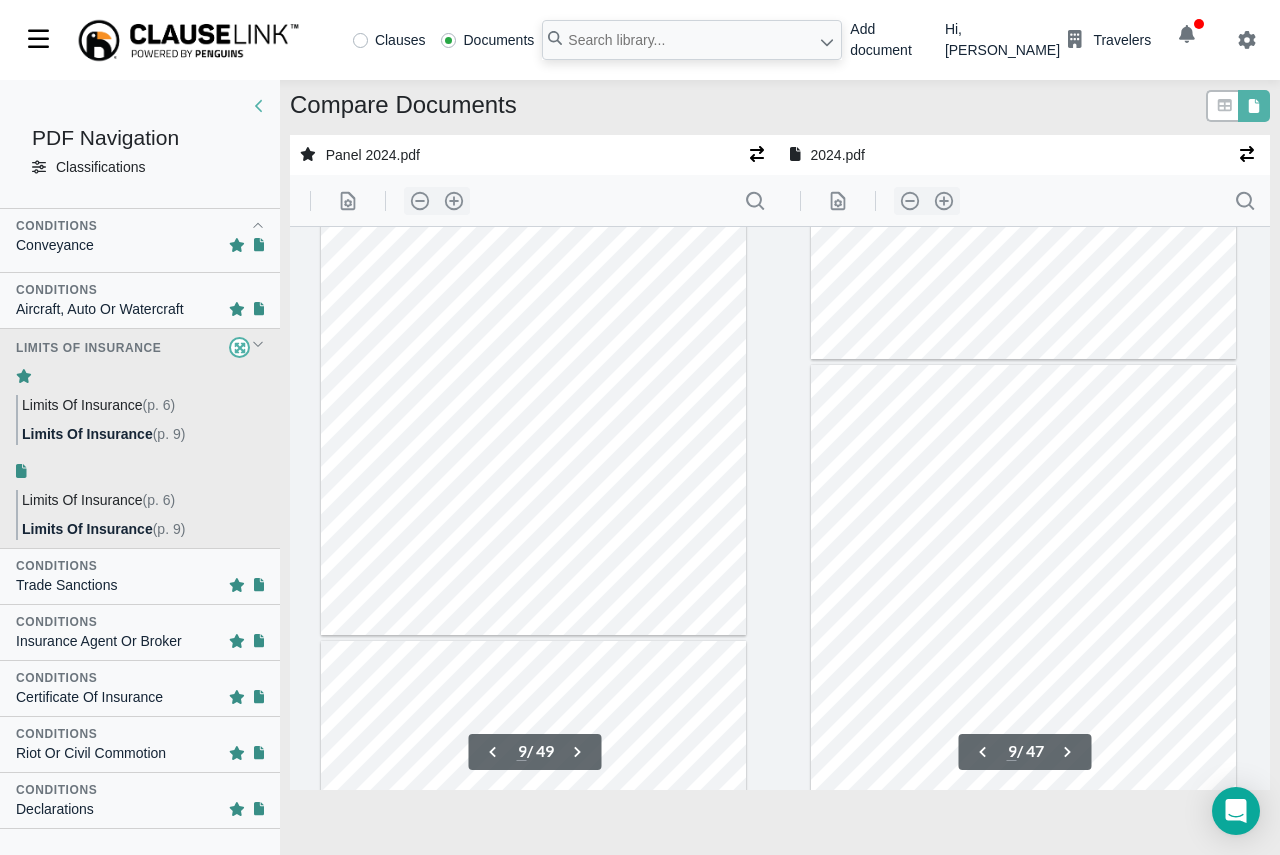 scroll, scrollTop: 4614, scrollLeft: 0, axis: vertical 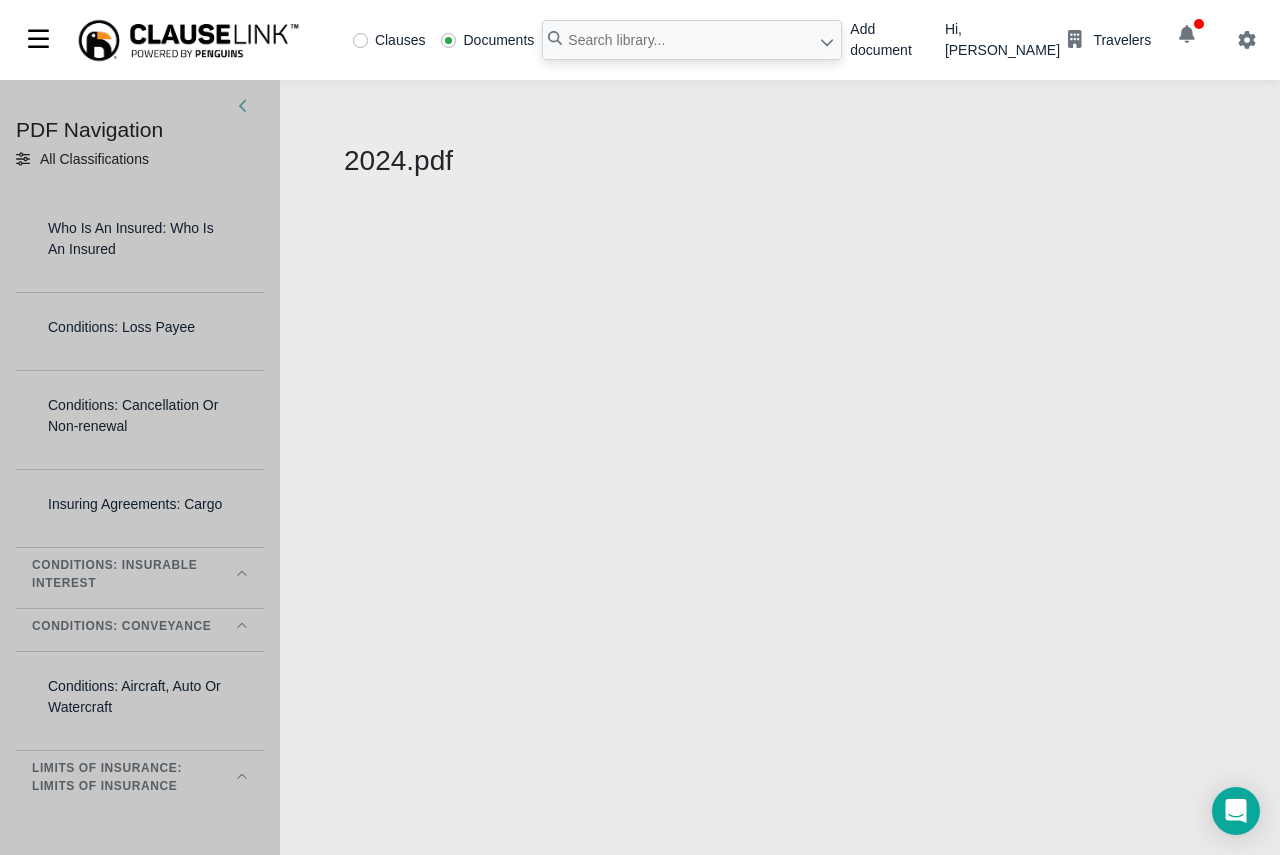 select on "1" 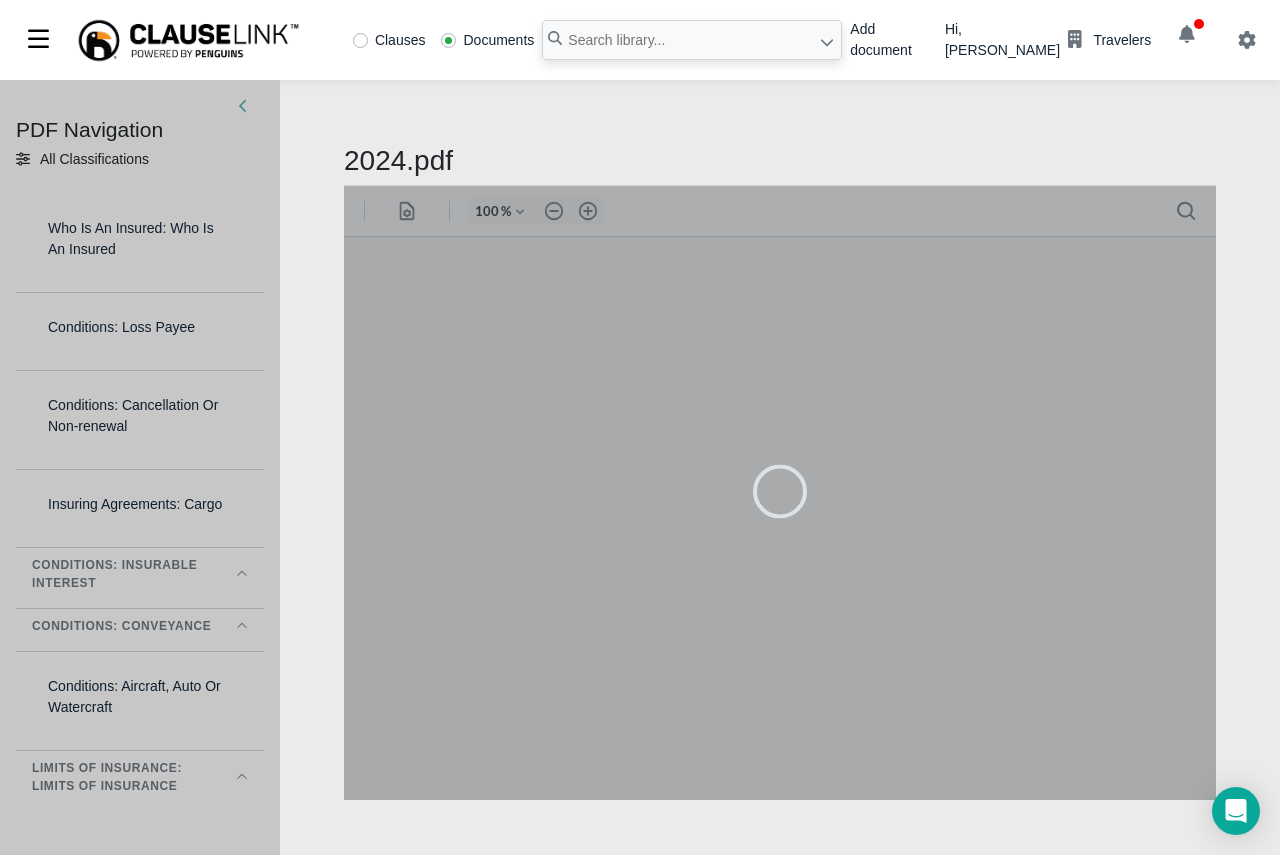 scroll, scrollTop: 0, scrollLeft: 0, axis: both 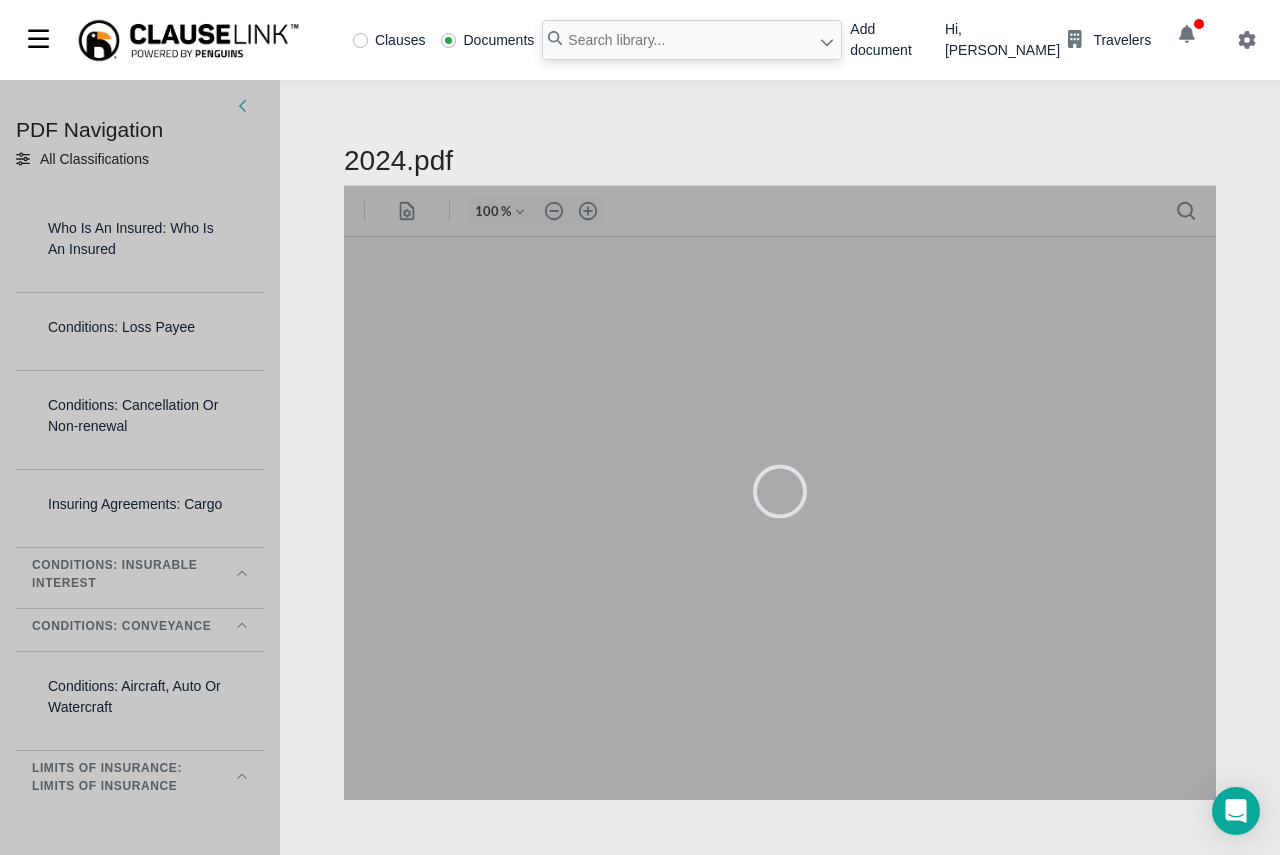 type on "70" 